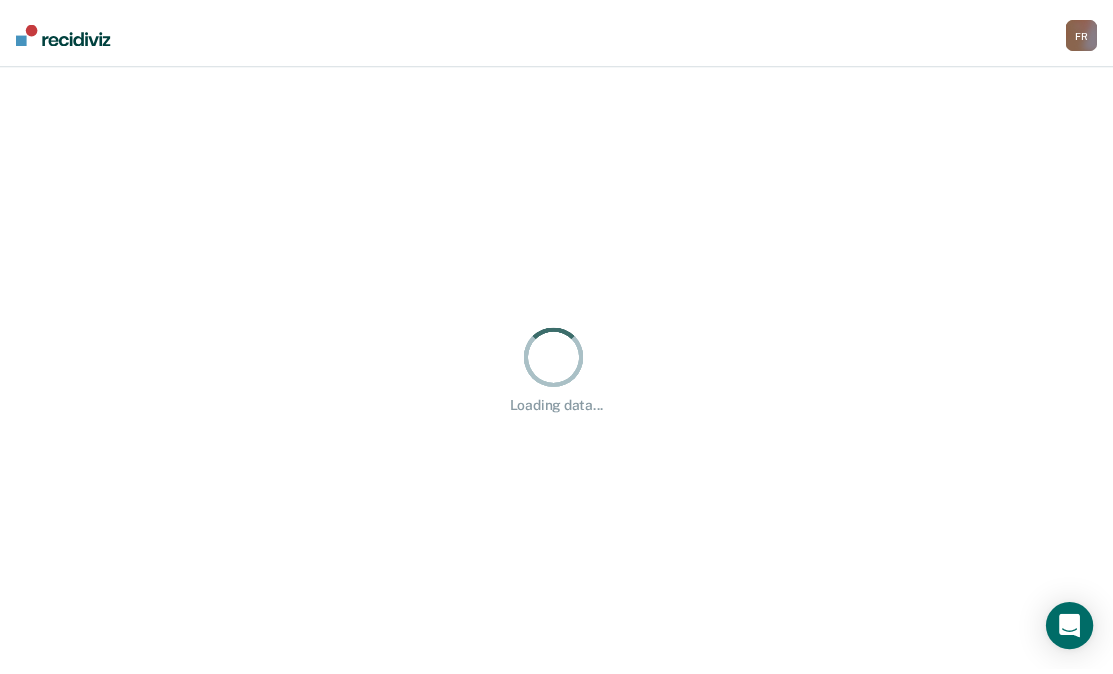 scroll, scrollTop: 0, scrollLeft: 0, axis: both 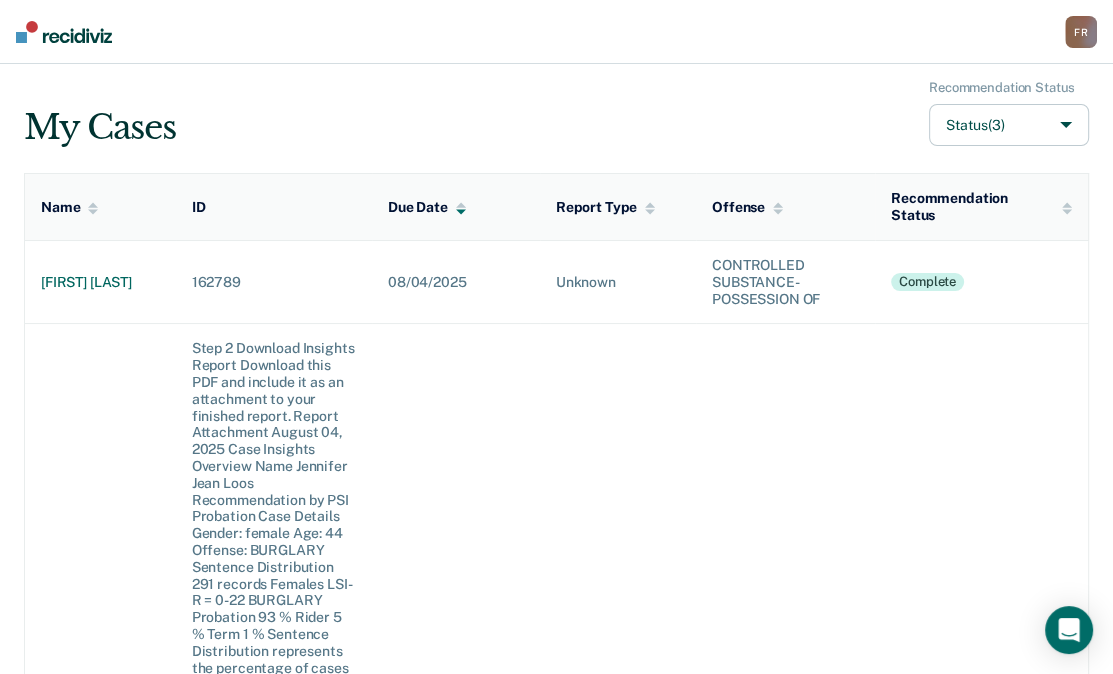 click on "Jennifer Jean Loos" at bounding box center (100, 1206) 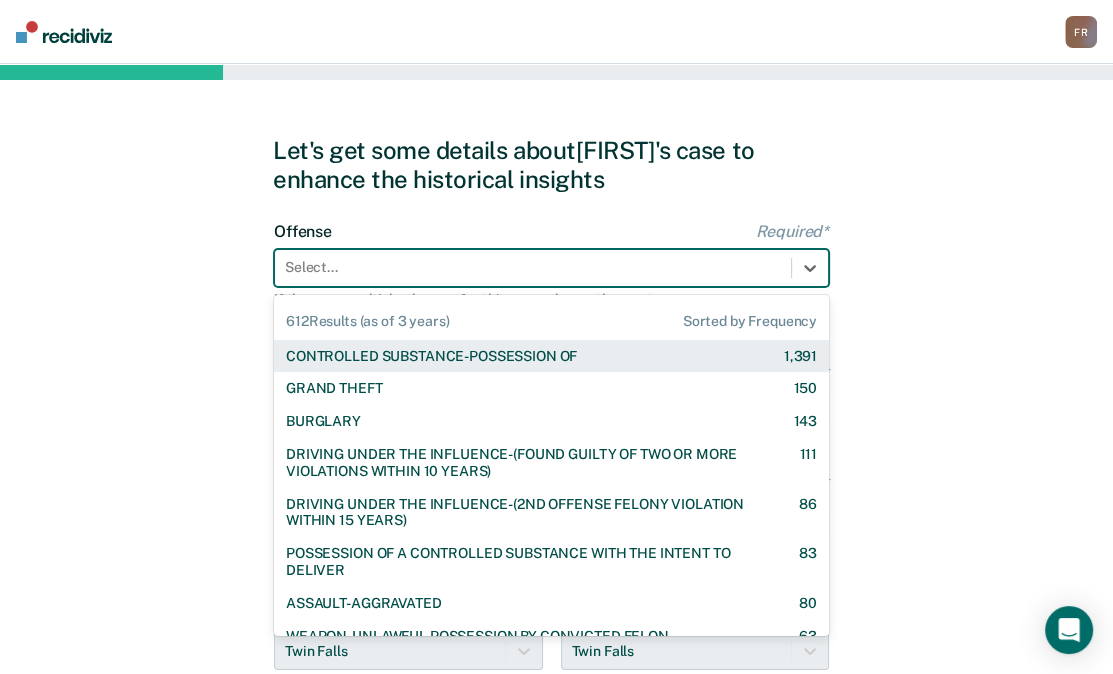 click at bounding box center (533, 267) 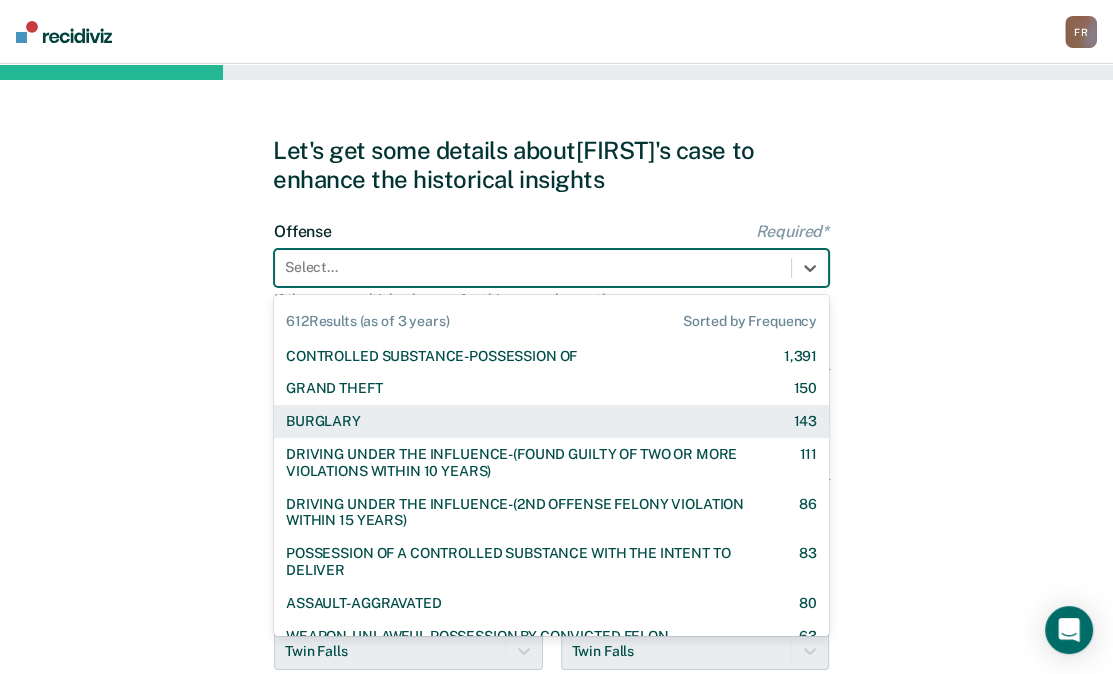 click on "BURGLARY 143" at bounding box center [551, 421] 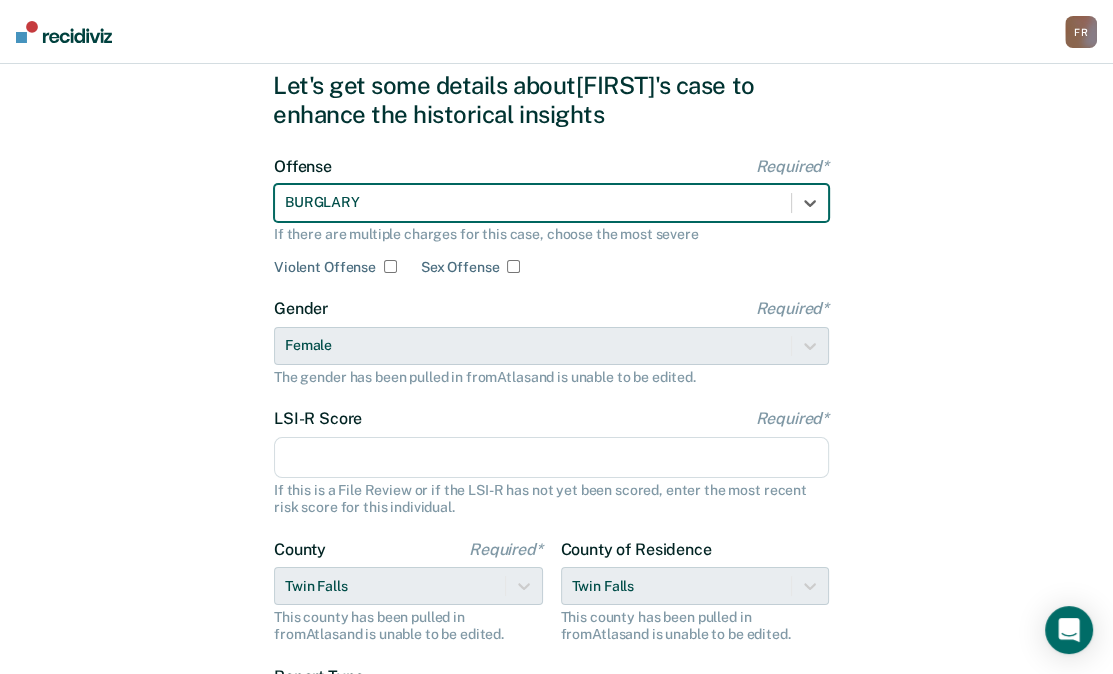 scroll, scrollTop: 100, scrollLeft: 0, axis: vertical 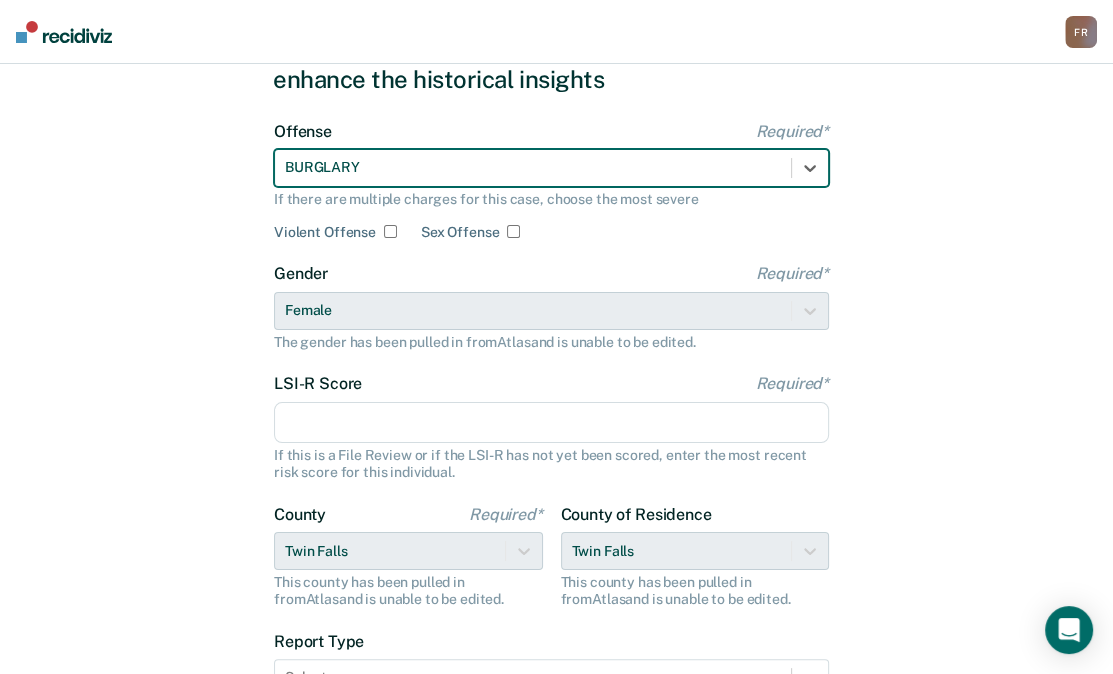 click on "LSI-R Score  Required*" at bounding box center [551, 423] 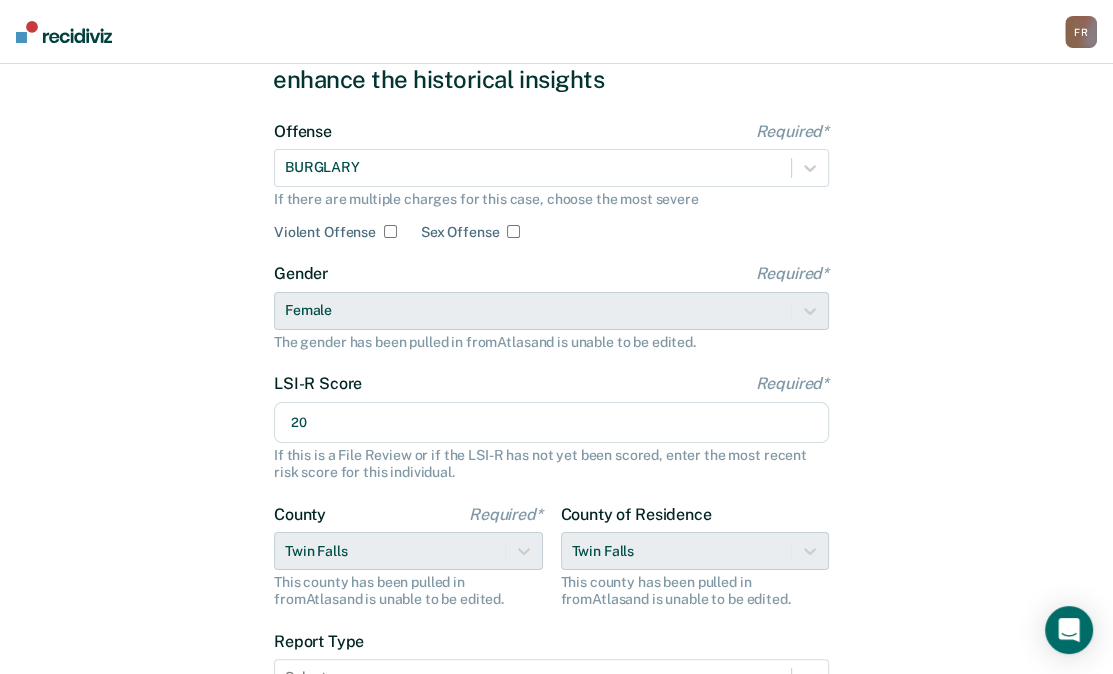 scroll, scrollTop: 291, scrollLeft: 0, axis: vertical 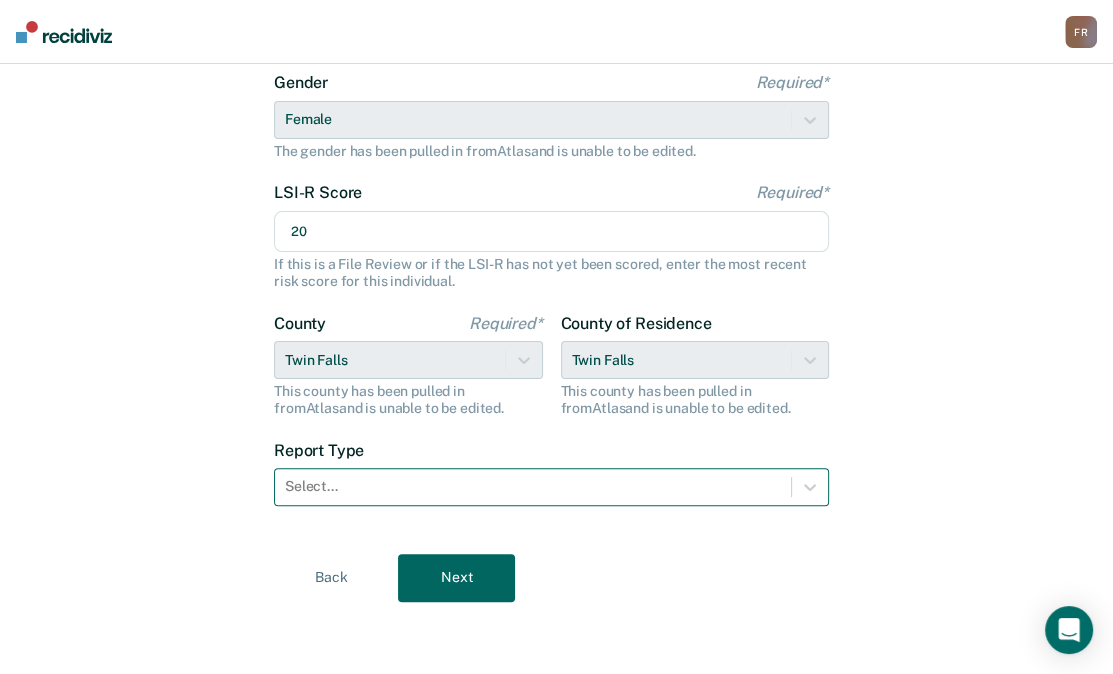 type on "20" 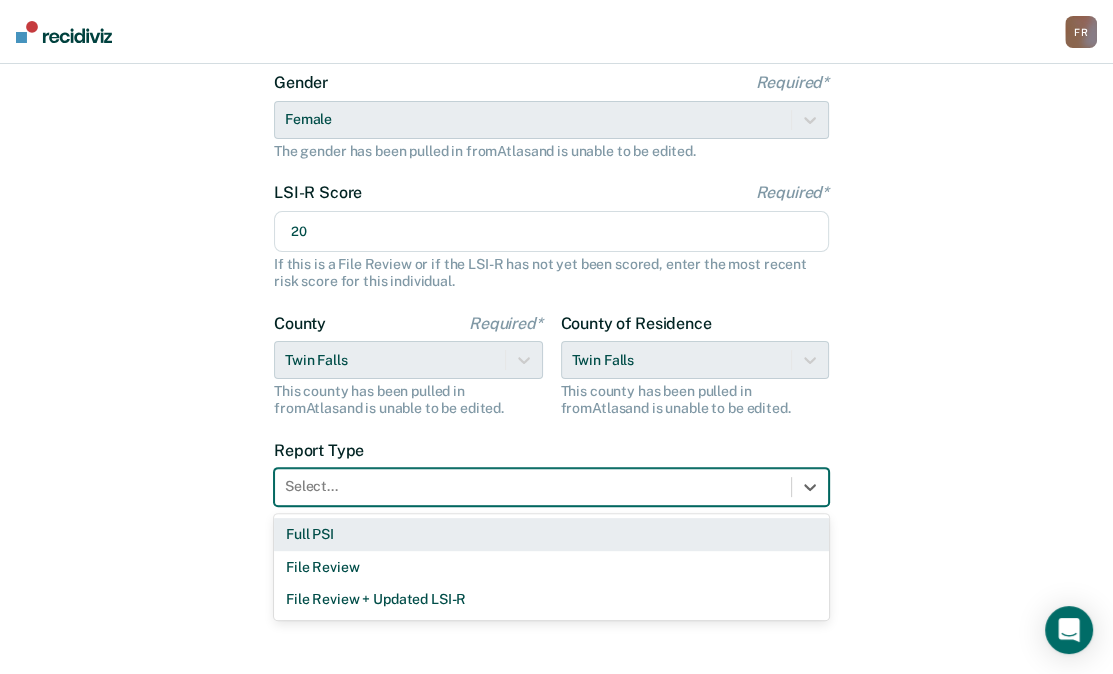 click on "Full PSI" at bounding box center [551, 534] 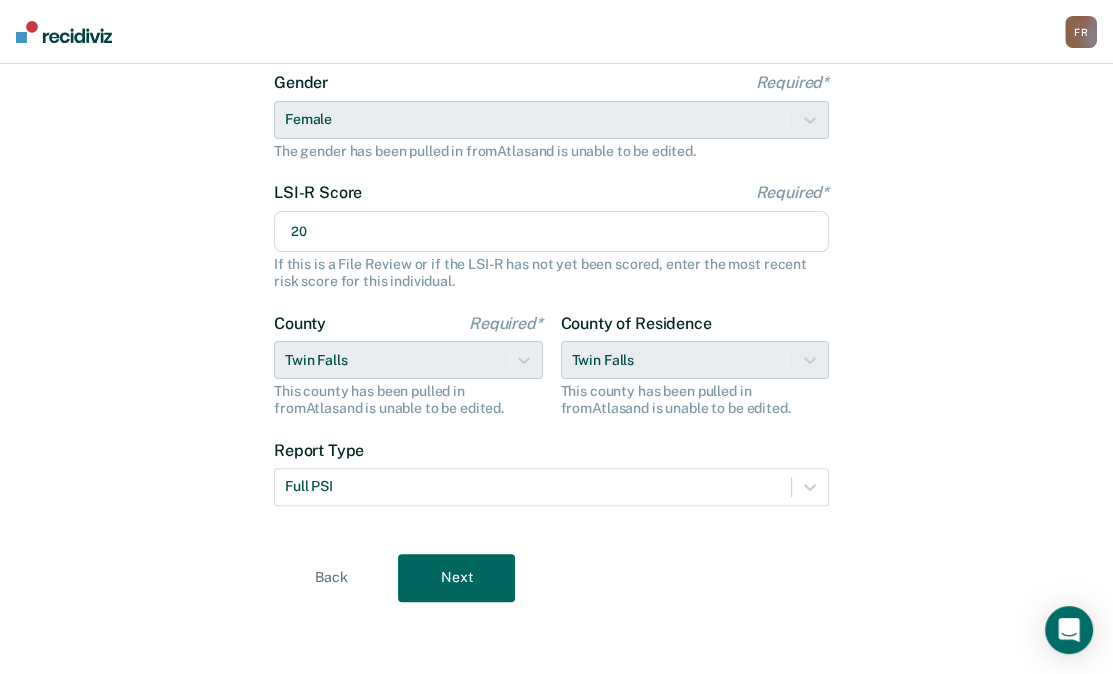 click on "Next" at bounding box center [456, 578] 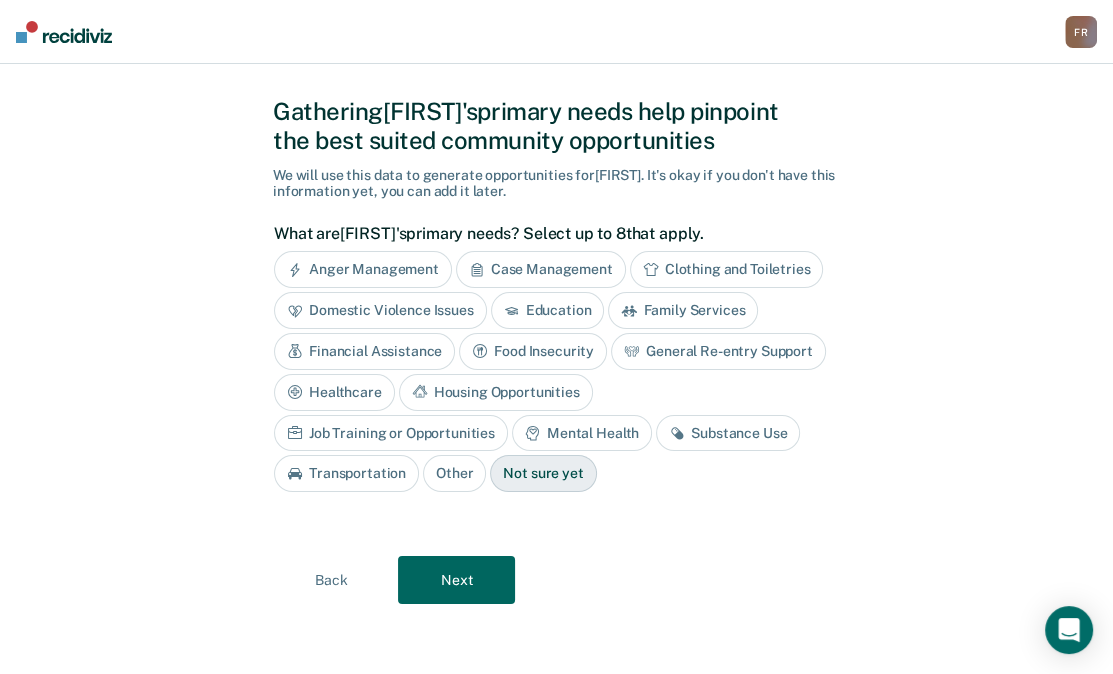 click on "Case Management" at bounding box center (541, 269) 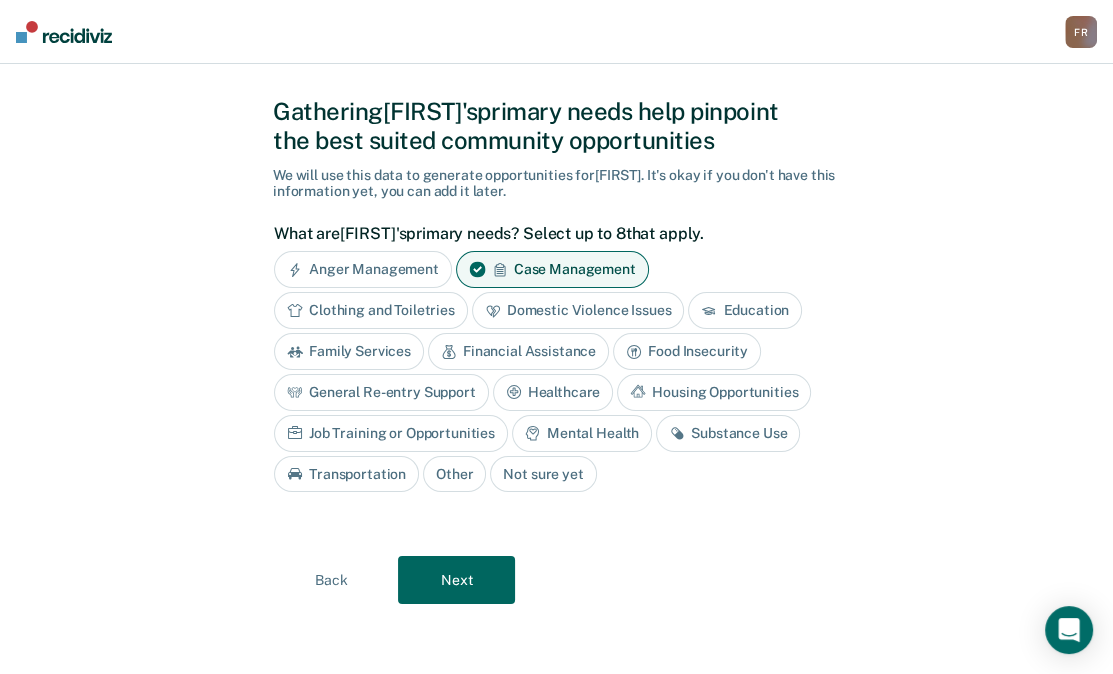 click on "Financial Assistance" at bounding box center (518, 351) 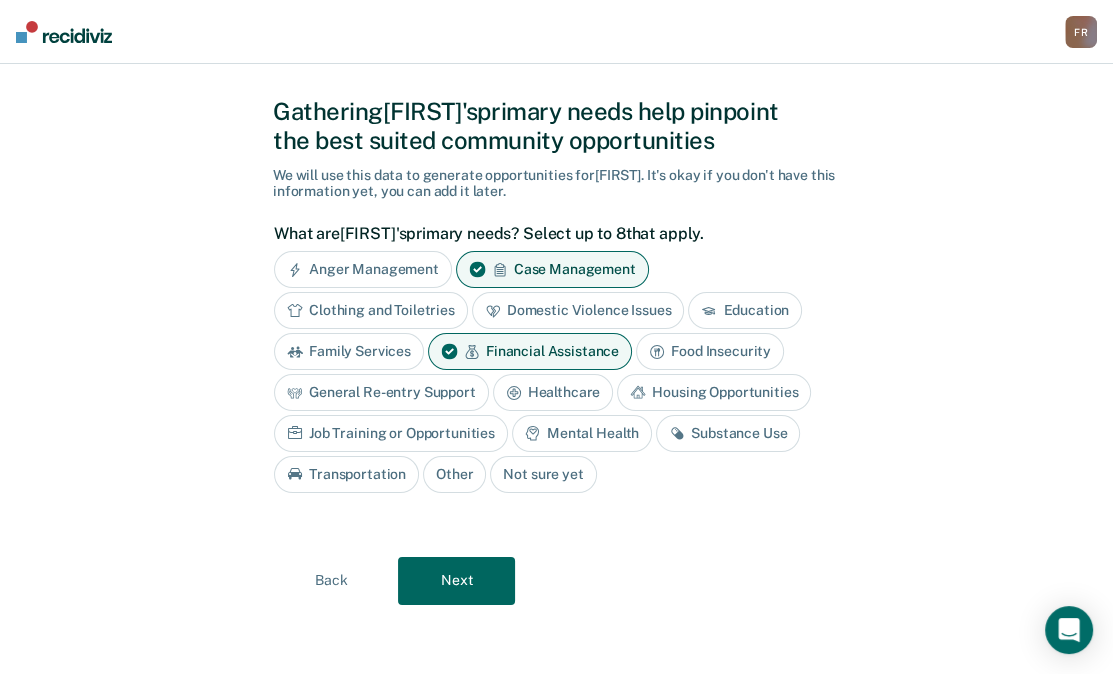 click on "Mental Health" at bounding box center [582, 433] 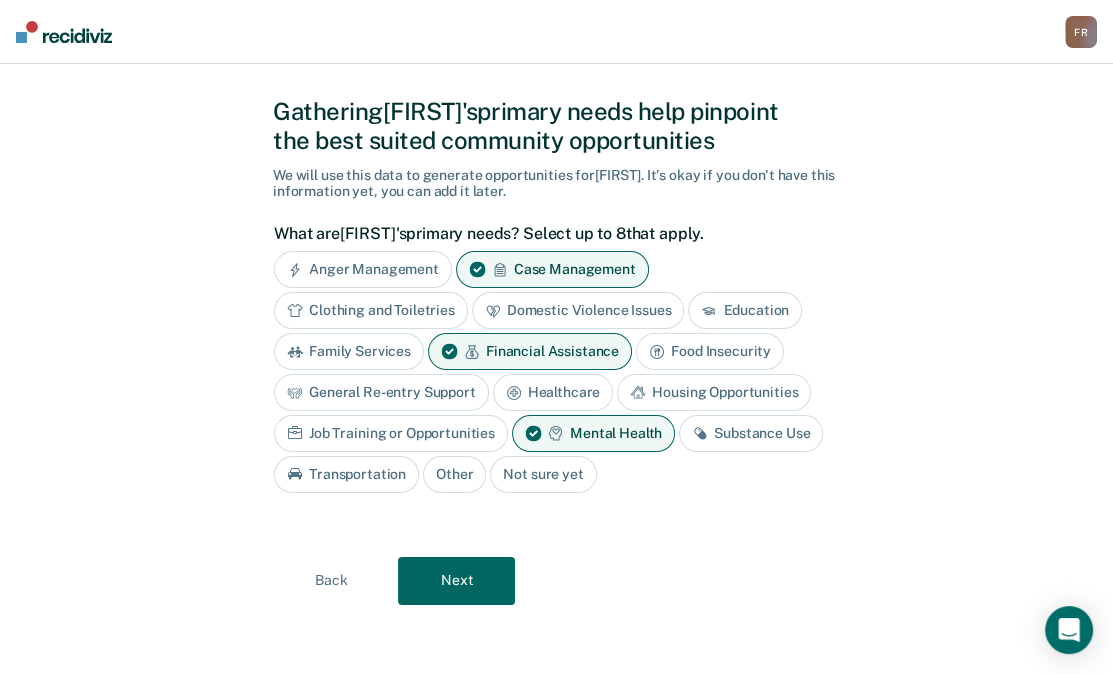 click on "Transportation" at bounding box center (346, 474) 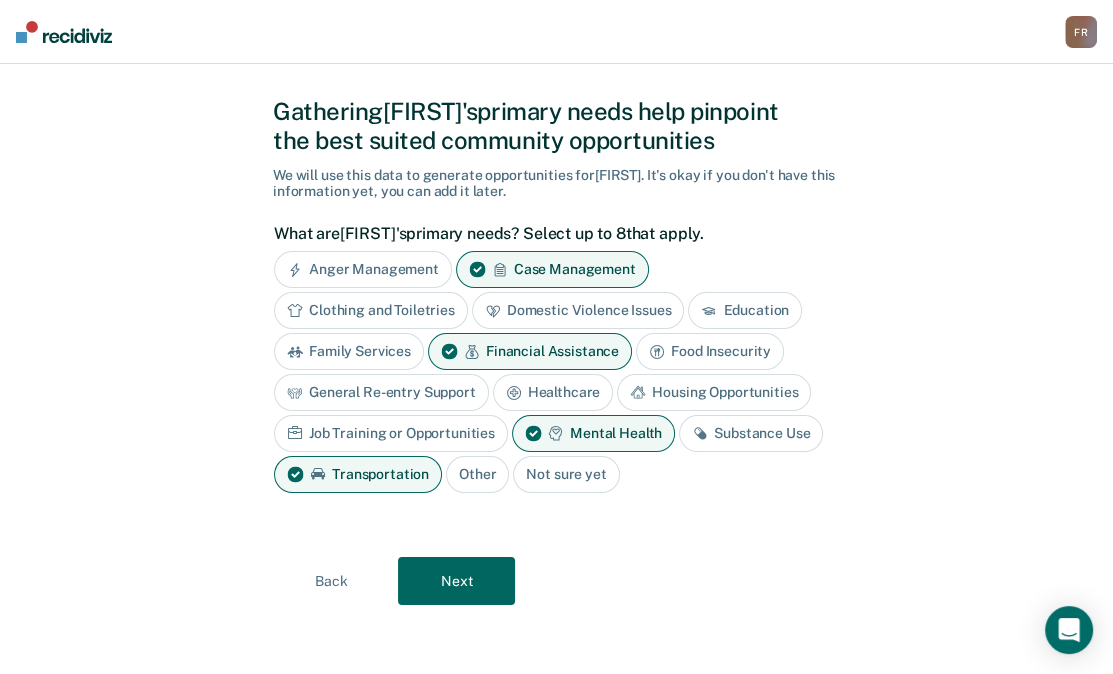 click on "Next" at bounding box center (456, 581) 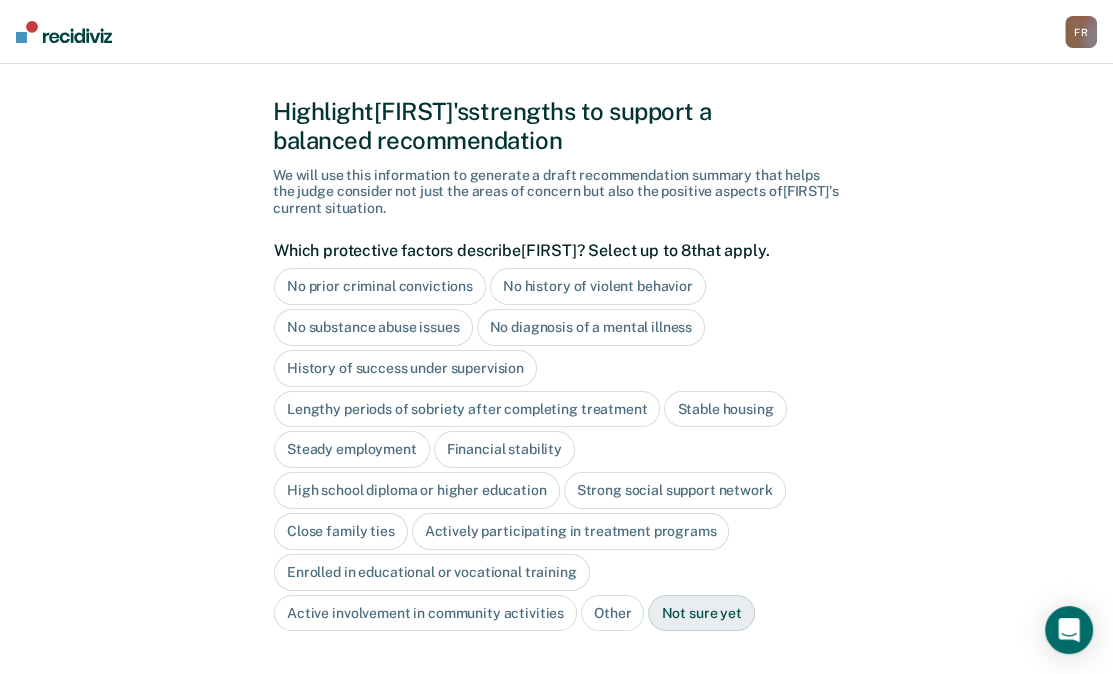 click on "No history of violent behavior" at bounding box center (598, 286) 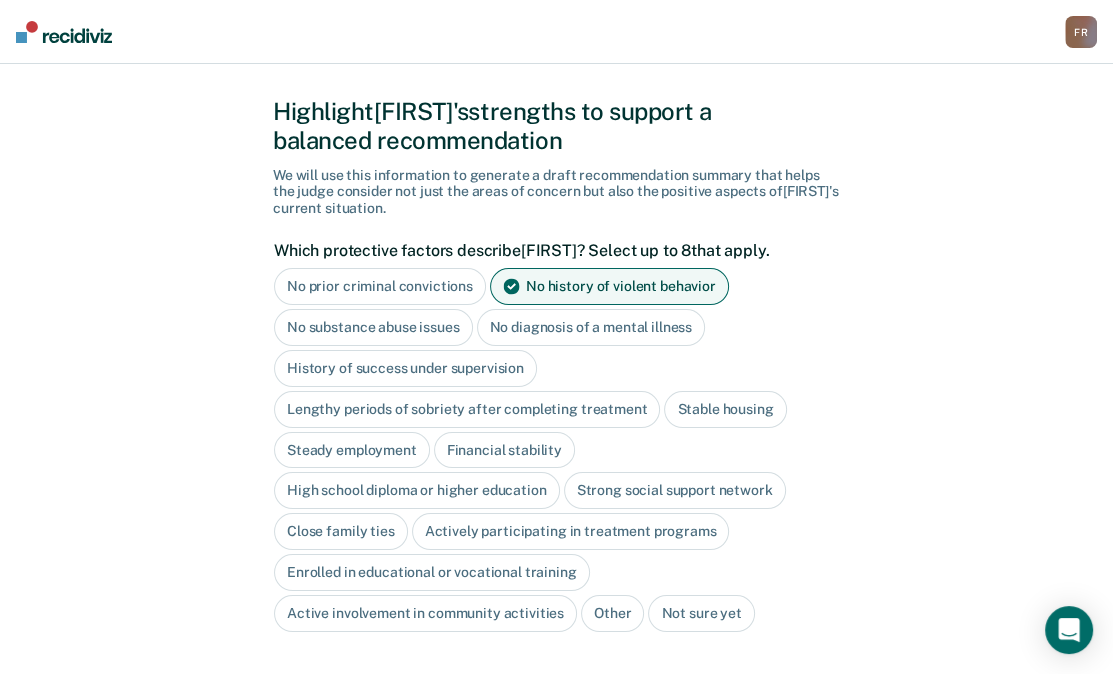 click on "No substance abuse issues" at bounding box center [373, 327] 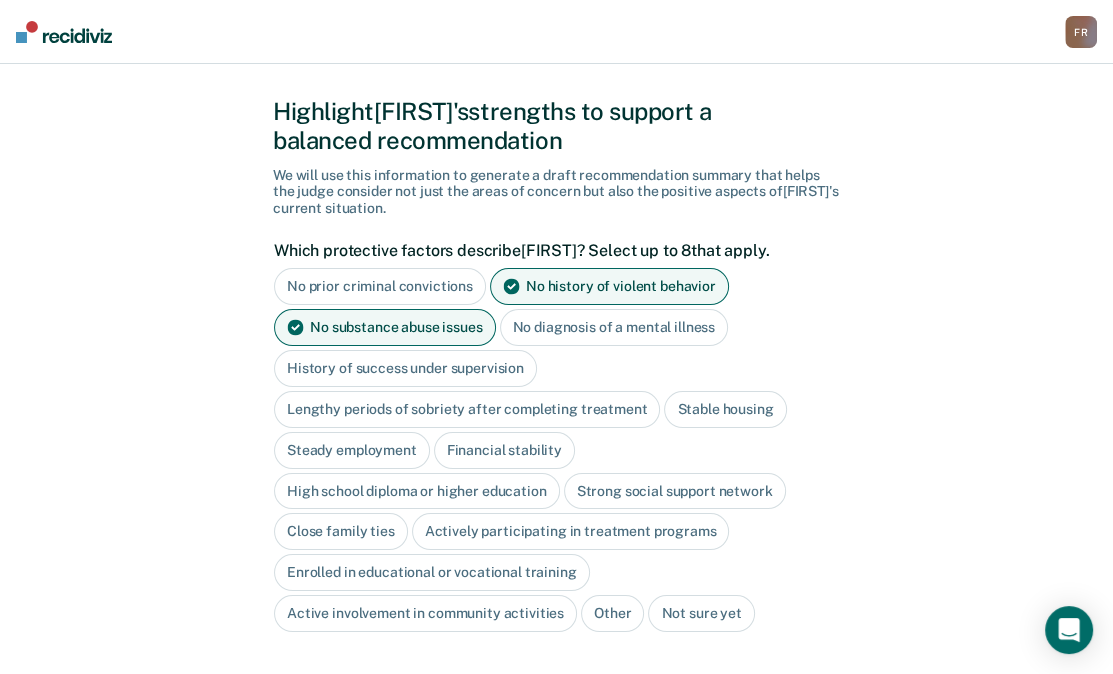 click on "History of success under supervision" at bounding box center [405, 368] 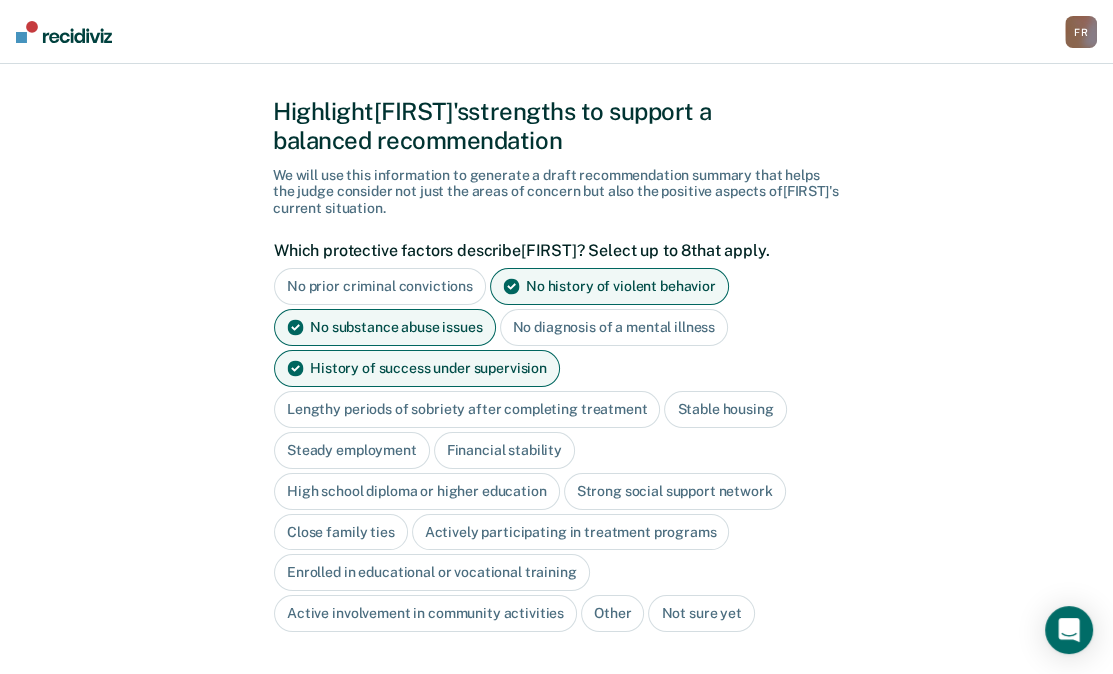 click on "Stable housing" at bounding box center [725, 409] 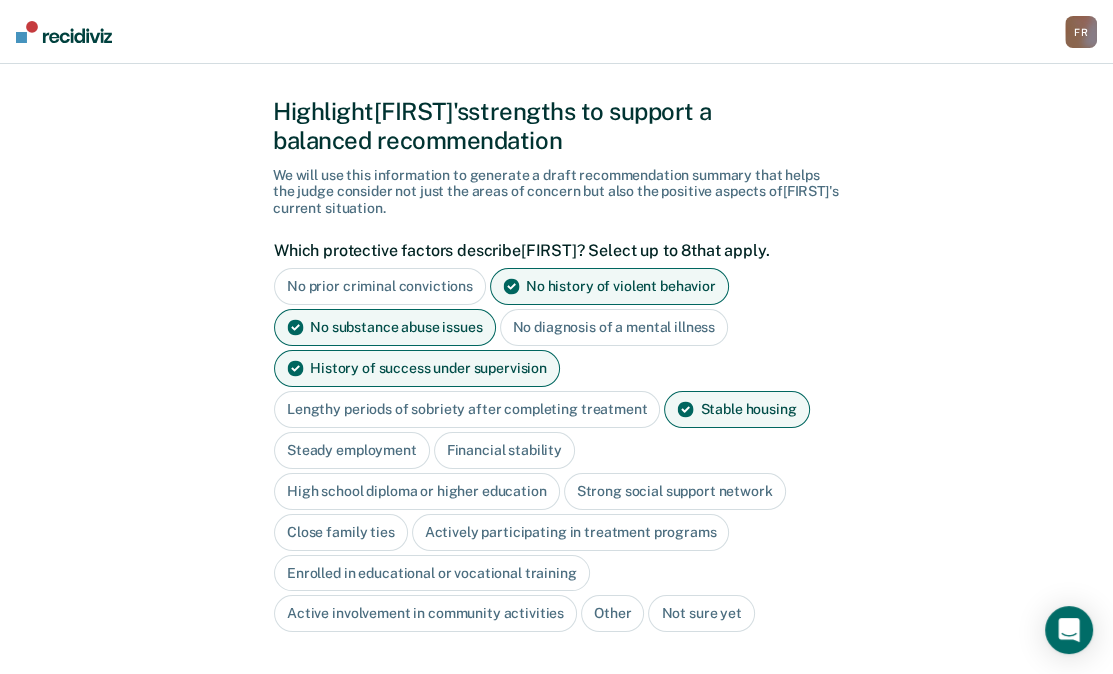 click on "Steady employment" at bounding box center (352, 450) 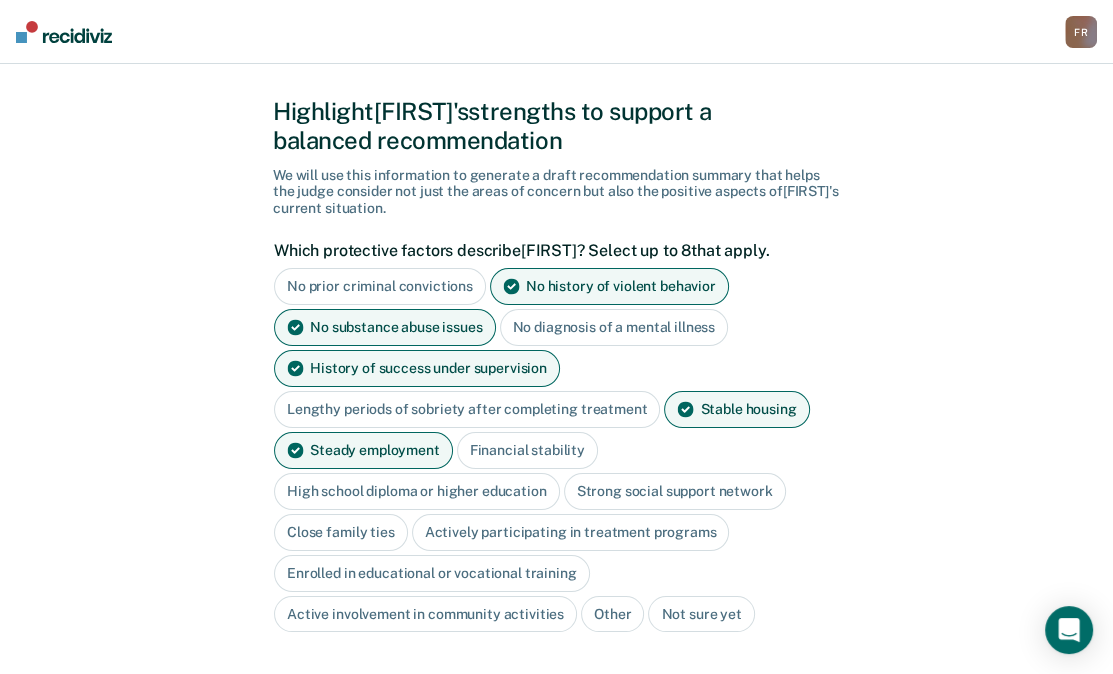 click on "High school diploma or higher education" at bounding box center (417, 491) 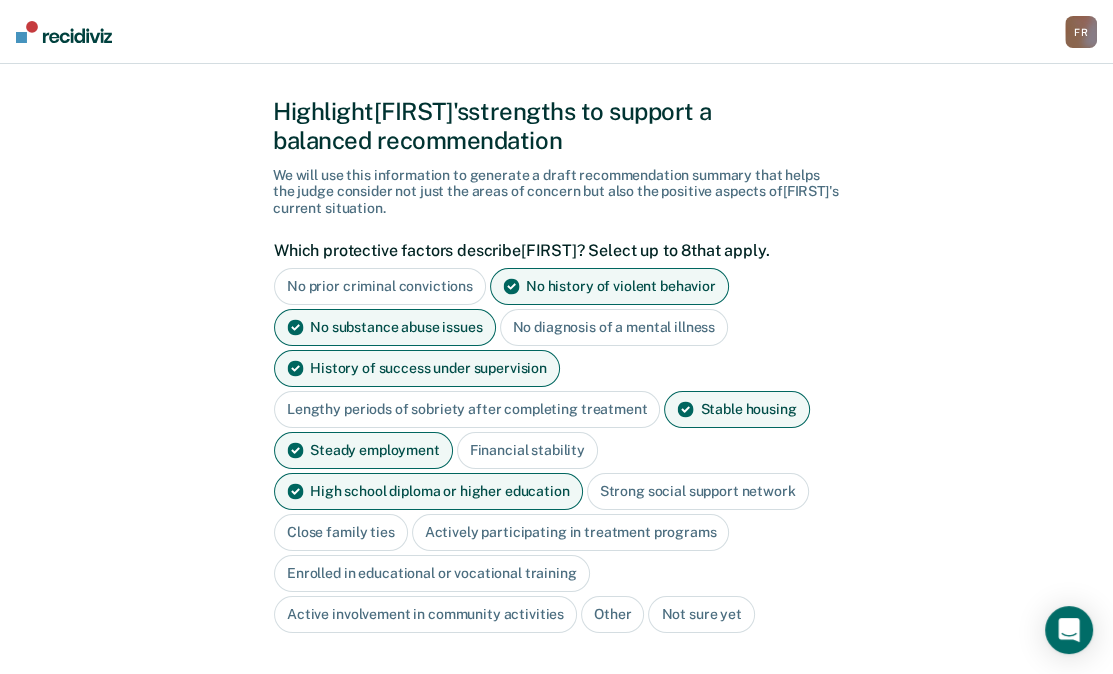 click on "Close family ties" at bounding box center [341, 532] 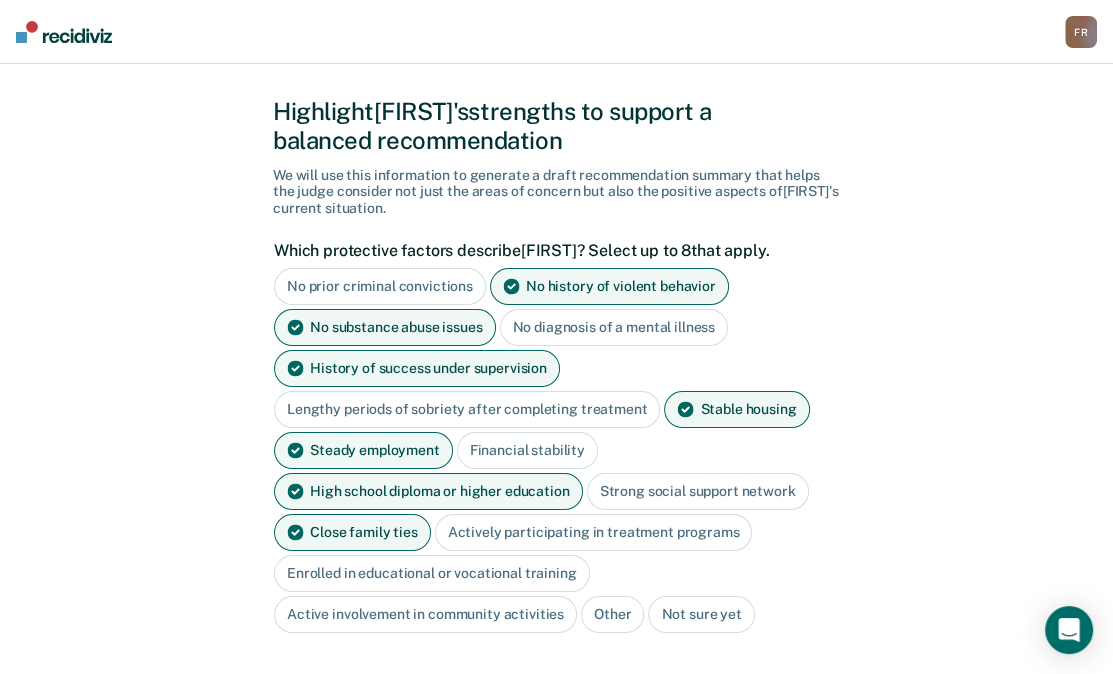 click on "Actively participating in treatment programs" at bounding box center [594, 532] 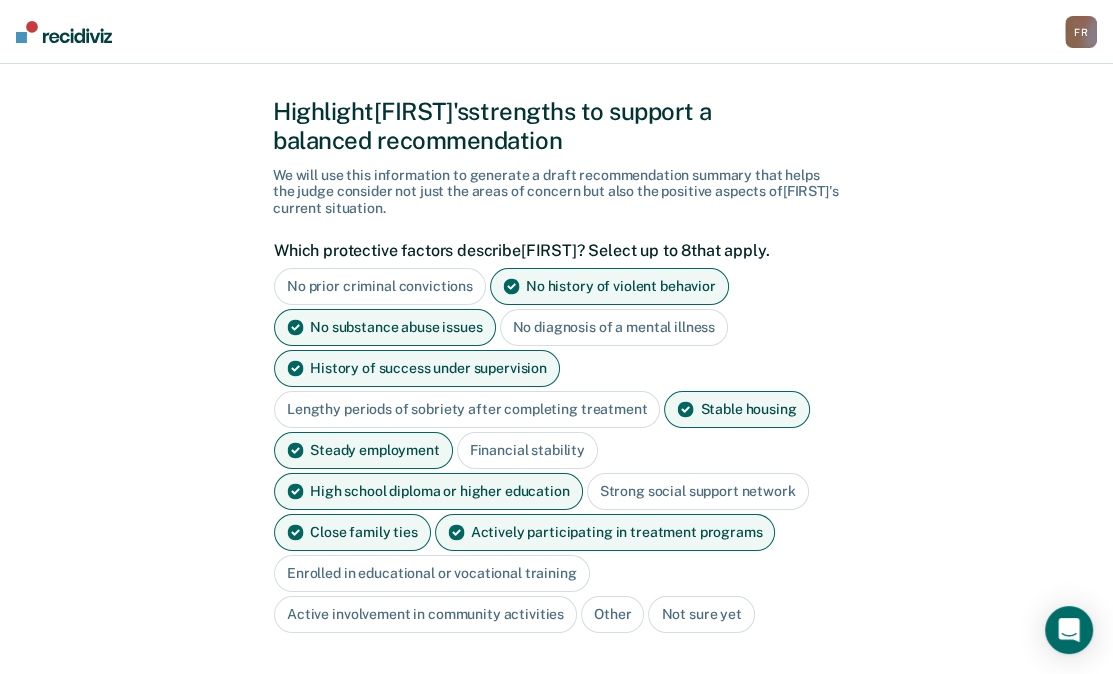 click on "Actively participating in treatment programs" at bounding box center (605, 532) 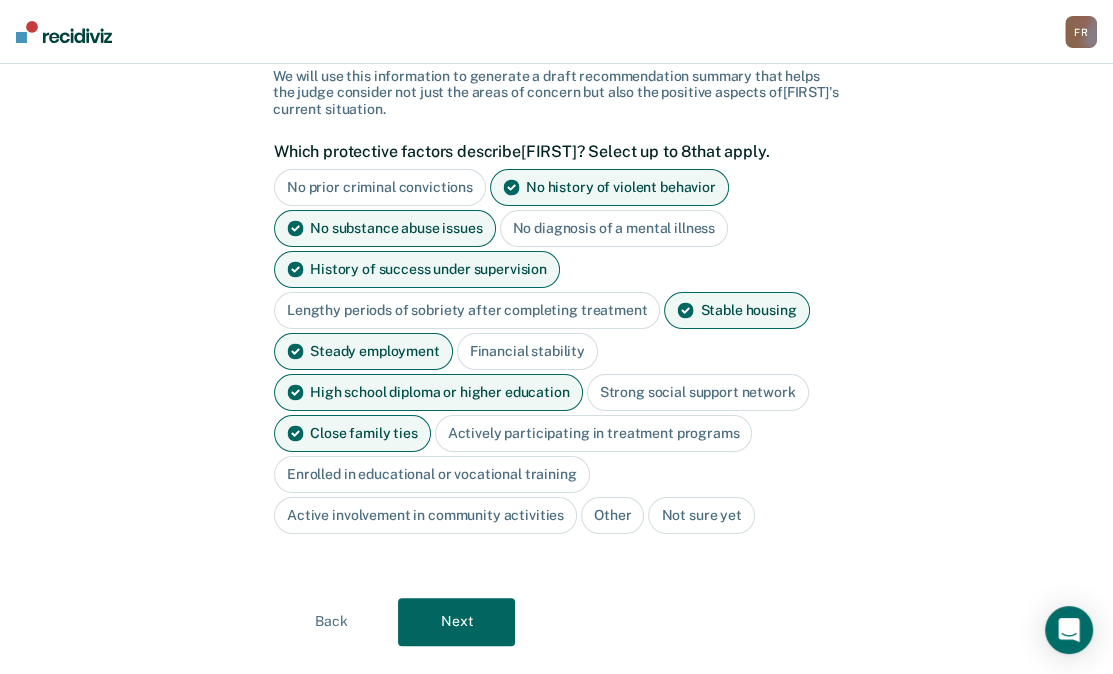 scroll, scrollTop: 139, scrollLeft: 0, axis: vertical 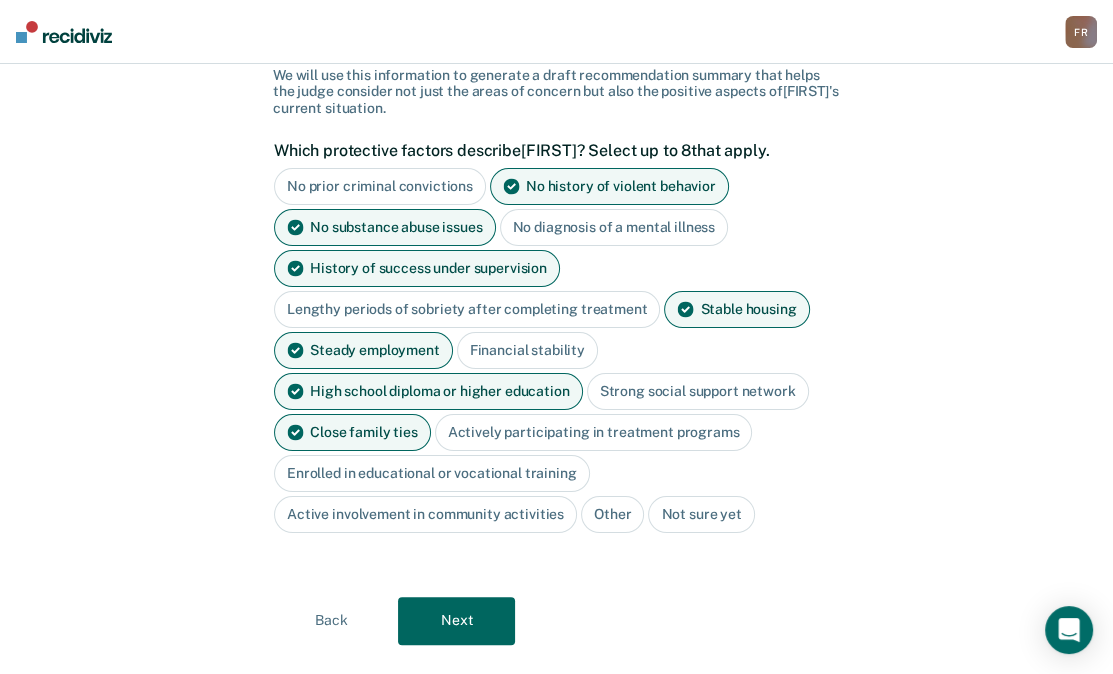 click on "Active involvement in community activities" at bounding box center [425, 514] 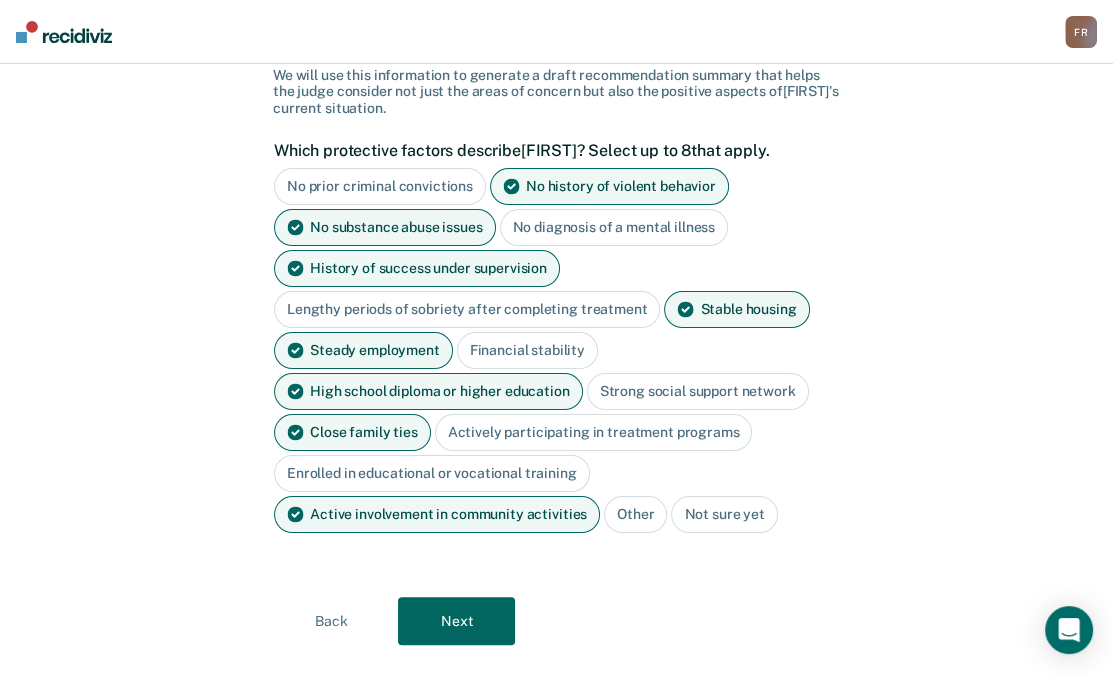 click on "Next" at bounding box center (456, 621) 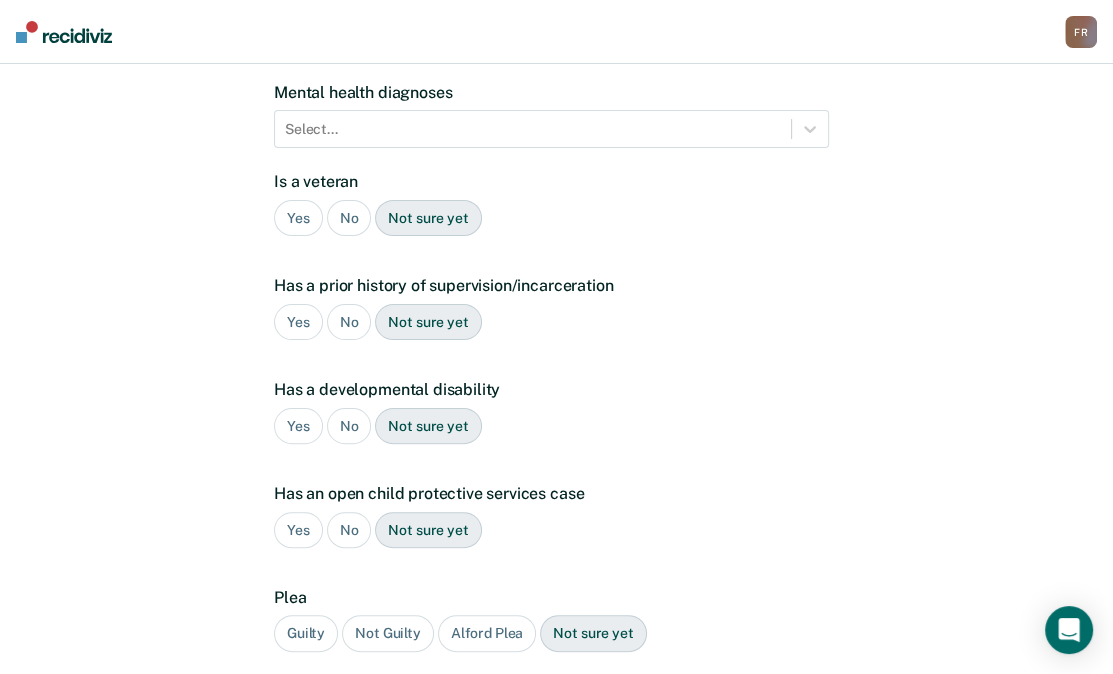 scroll, scrollTop: 104, scrollLeft: 0, axis: vertical 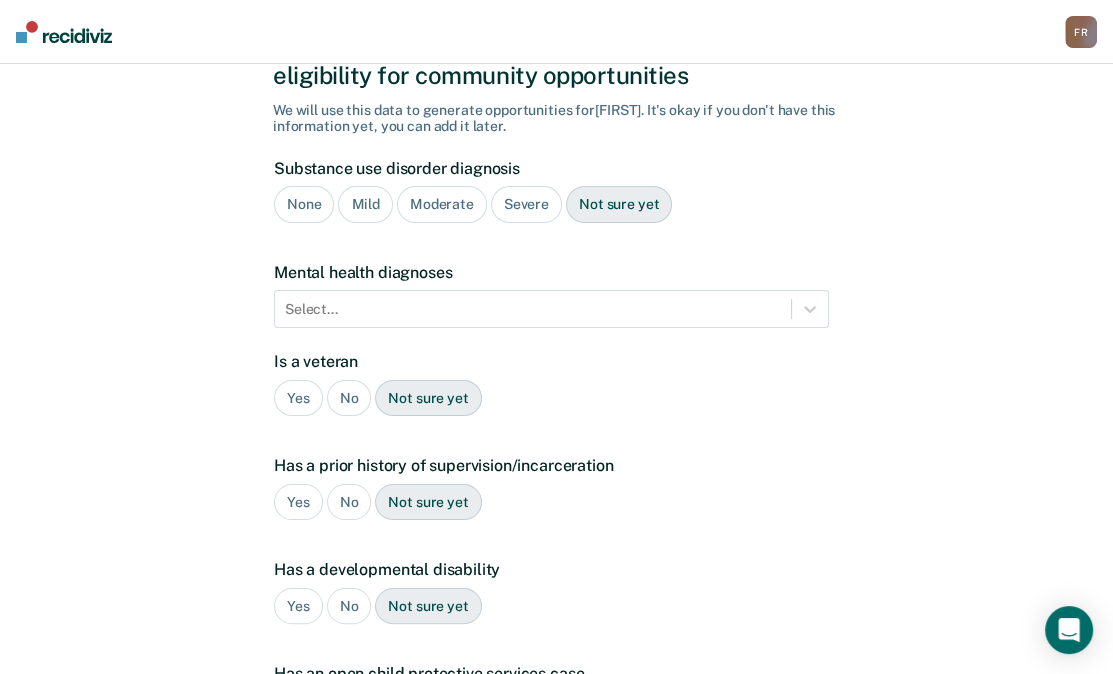 click on "None" at bounding box center (304, 204) 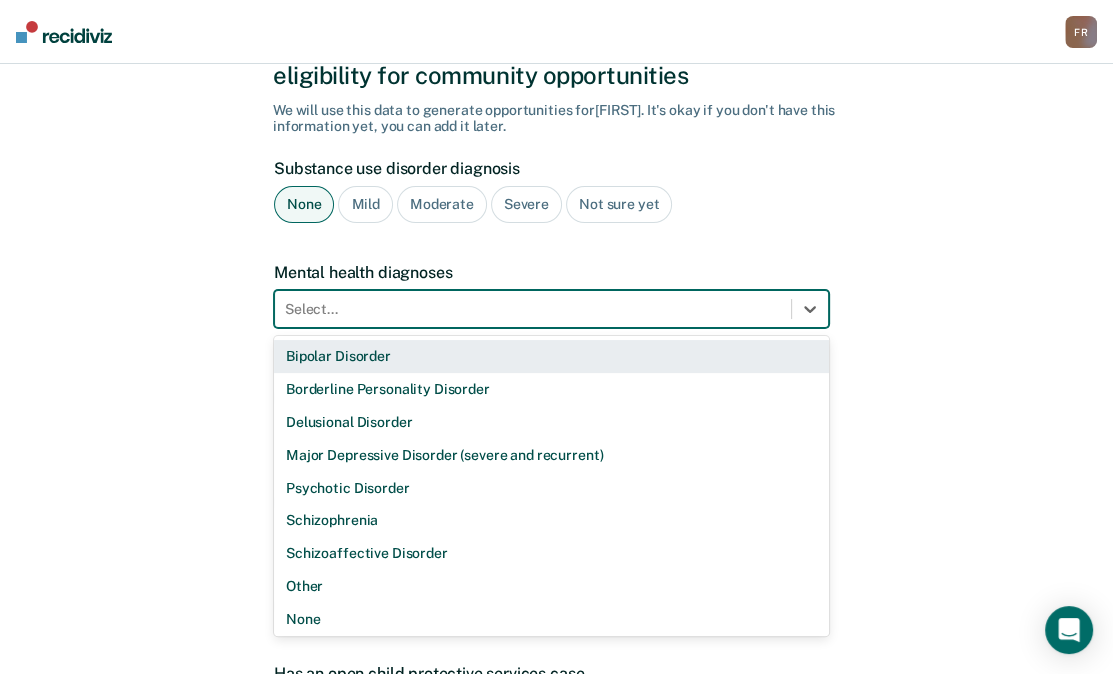 click at bounding box center (533, 309) 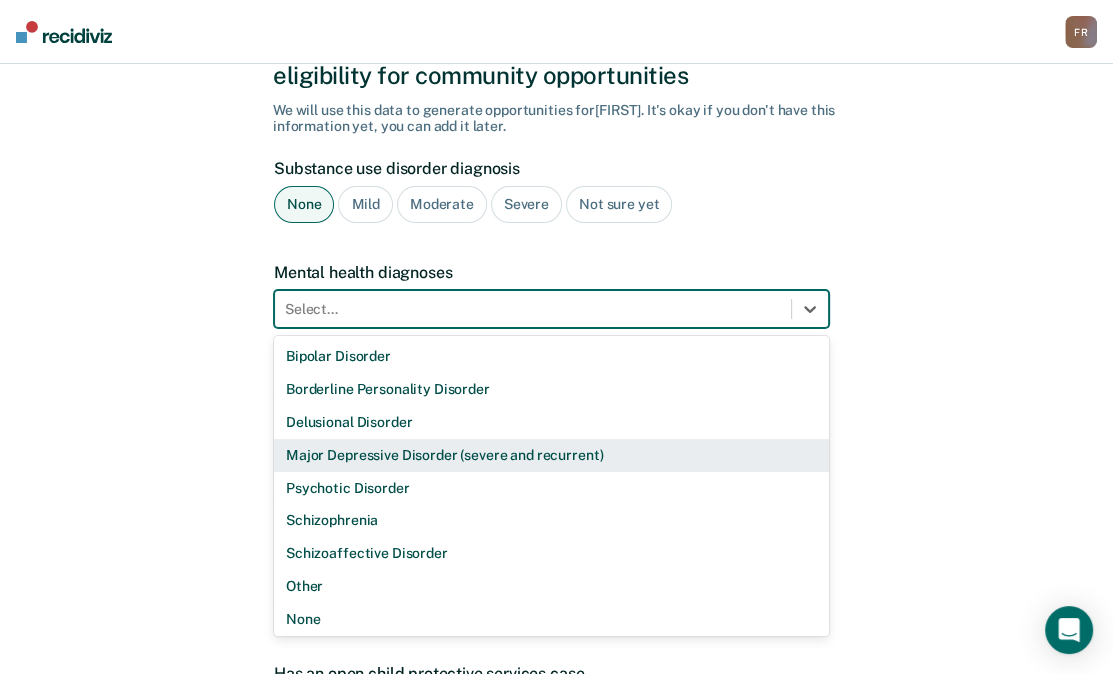 click on "Major Depressive Disorder (severe and recurrent)" at bounding box center [551, 455] 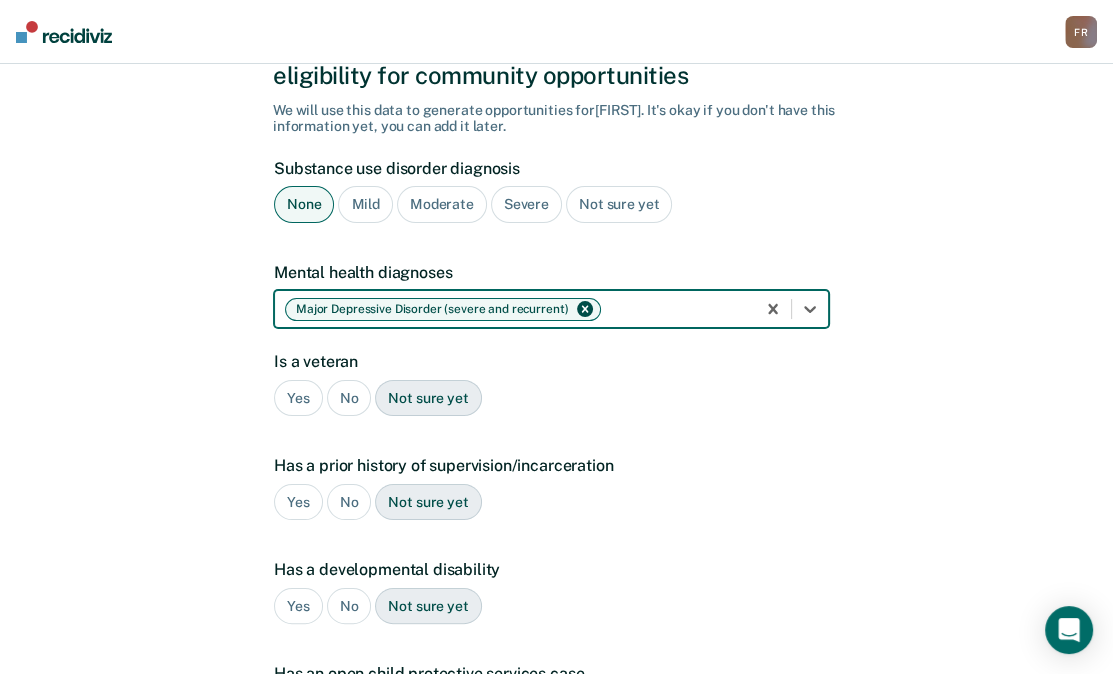 click on "No" at bounding box center [349, 398] 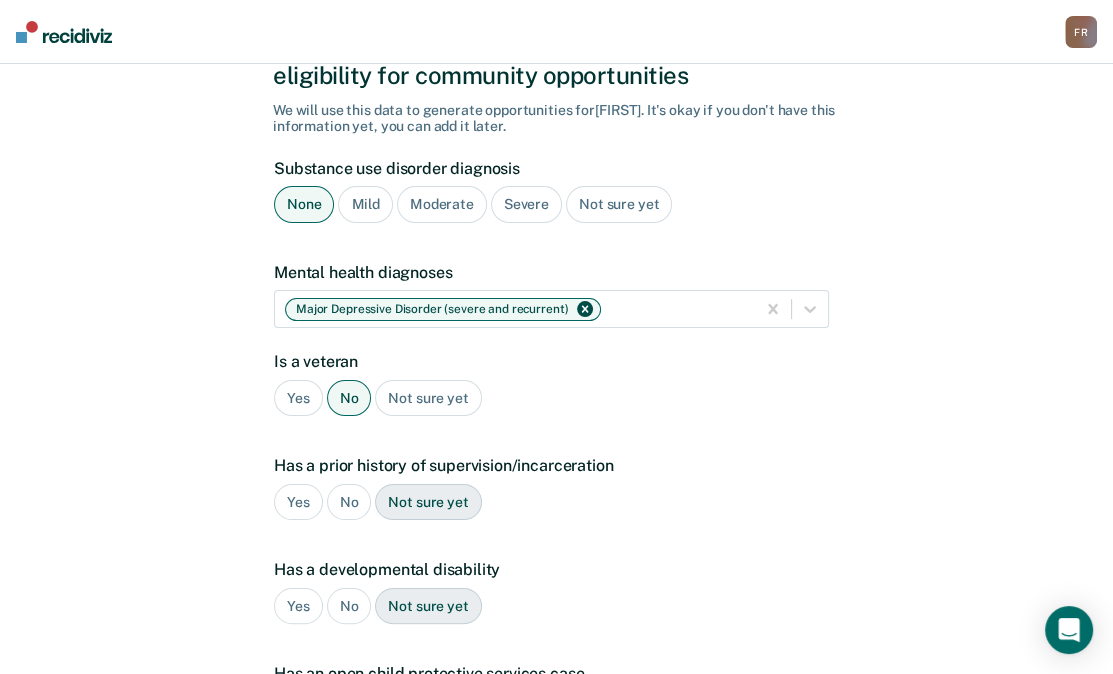 click on "No" at bounding box center [349, 502] 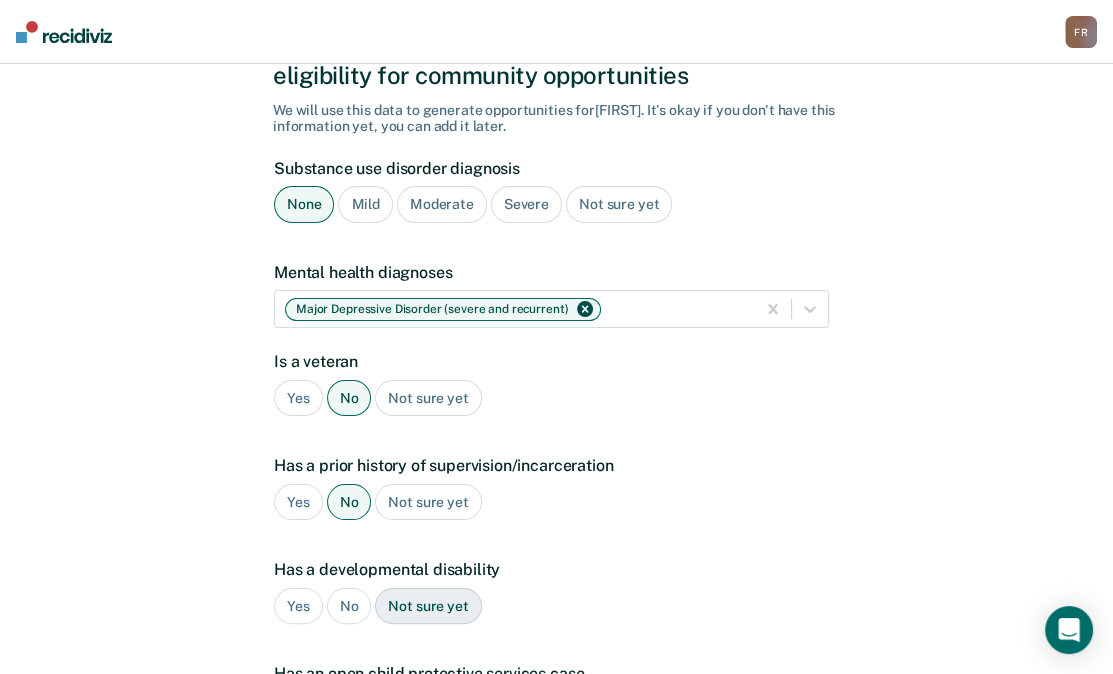 click on "Yes" at bounding box center (298, 502) 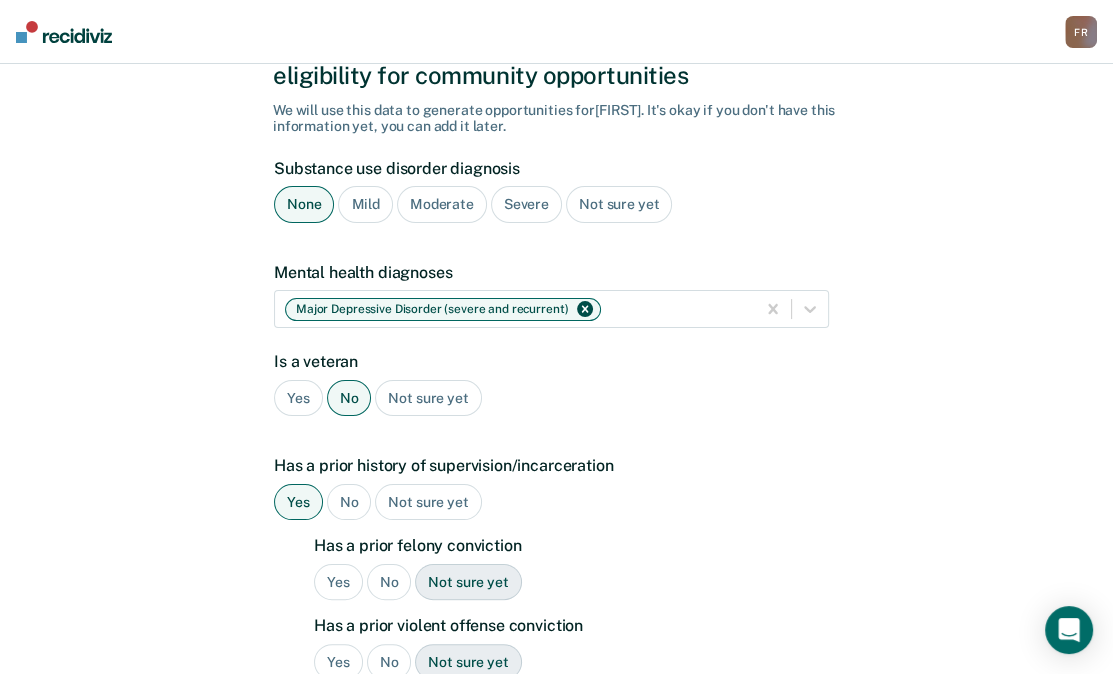 click on "No" at bounding box center [389, 582] 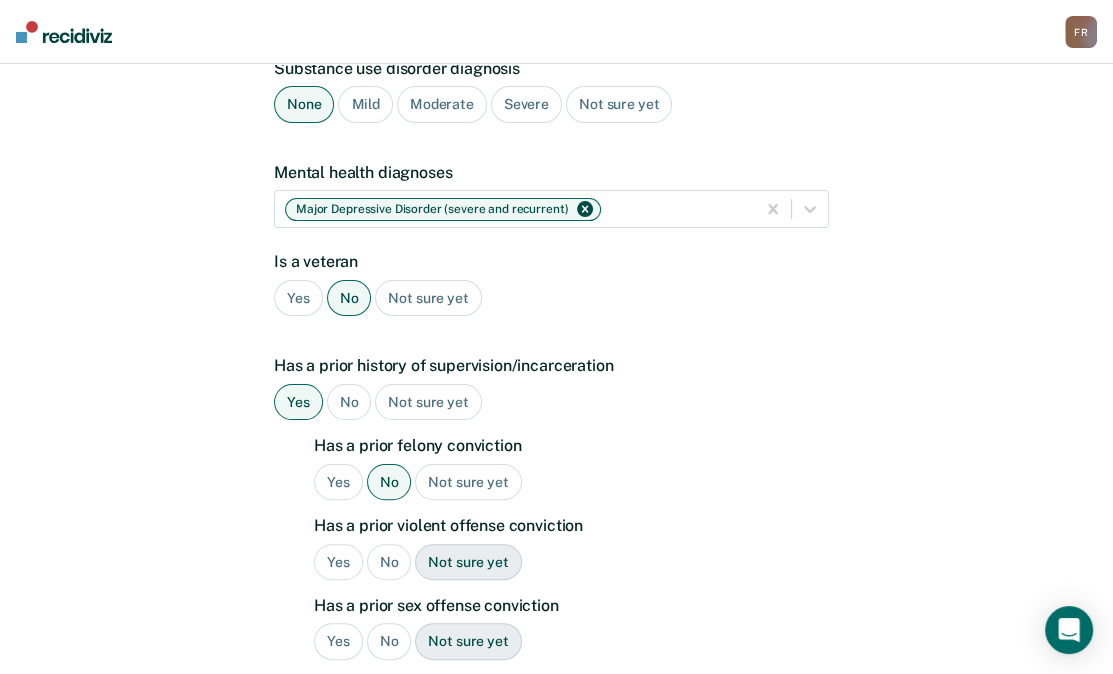 click on "No" at bounding box center (389, 562) 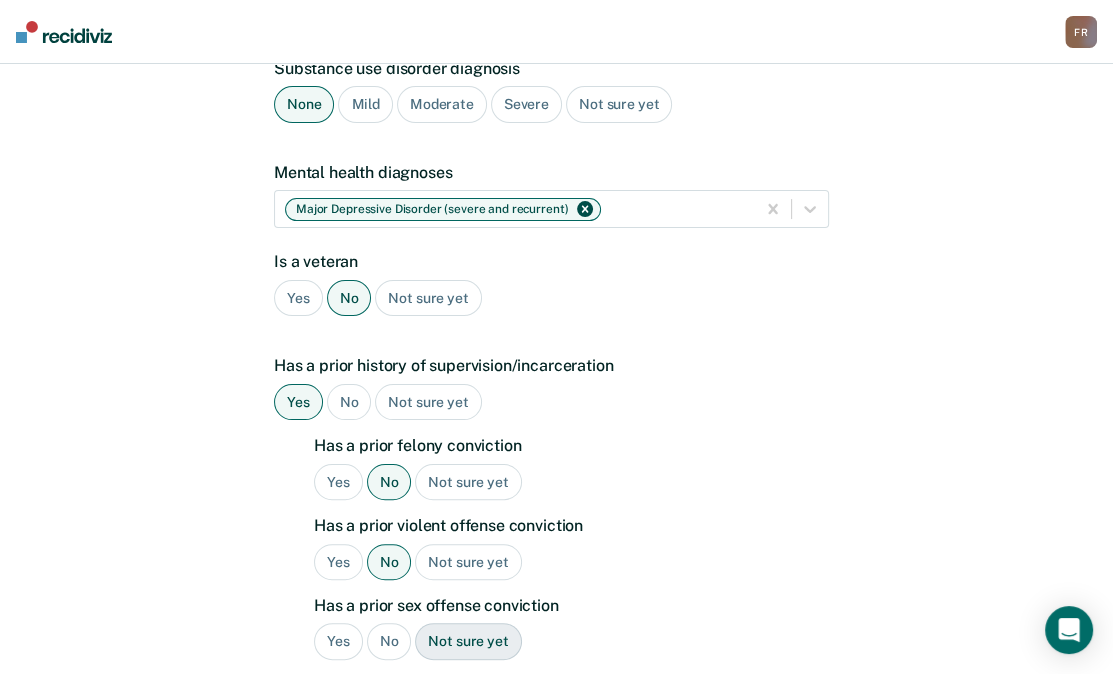 scroll, scrollTop: 304, scrollLeft: 0, axis: vertical 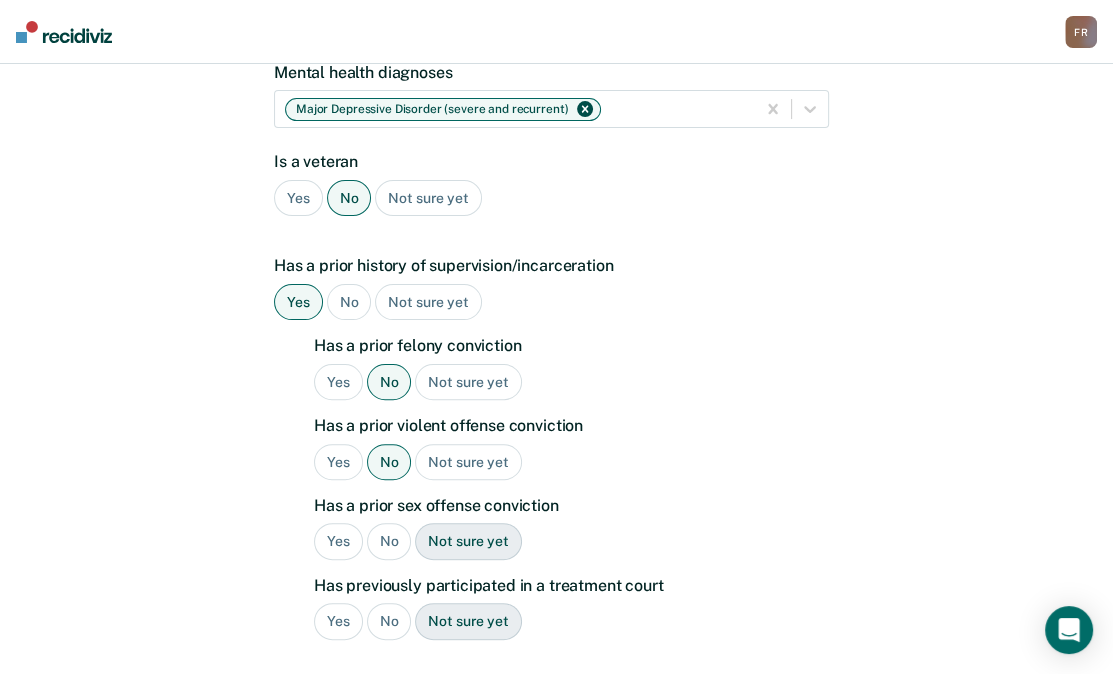click on "No" at bounding box center [389, 541] 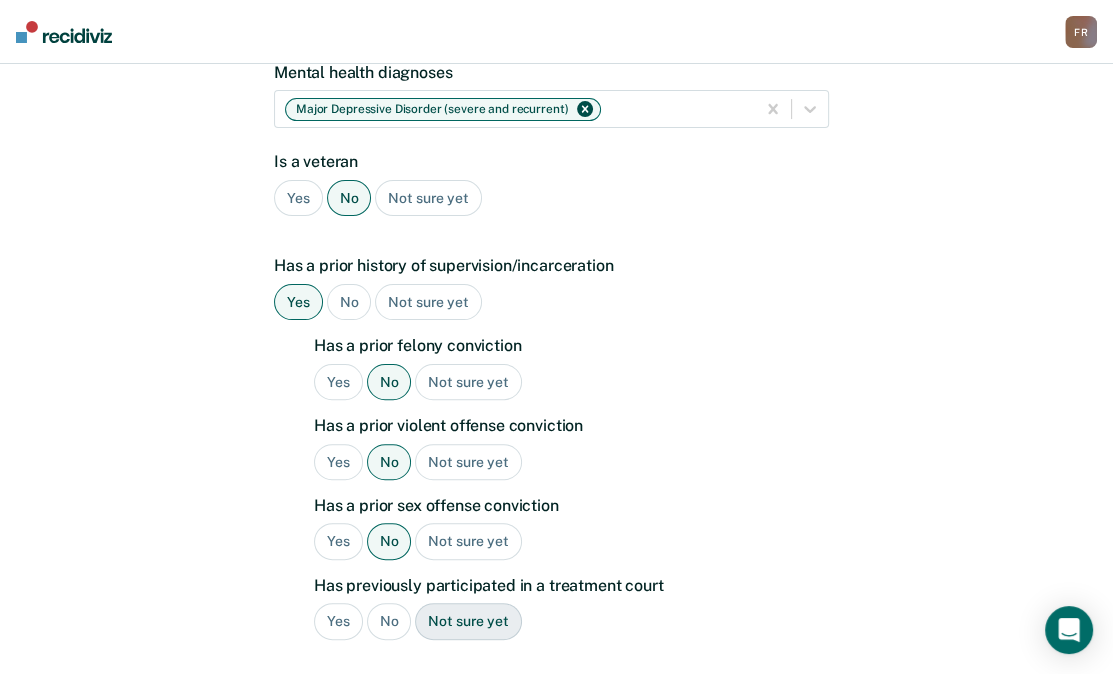 click on "No" at bounding box center [389, 621] 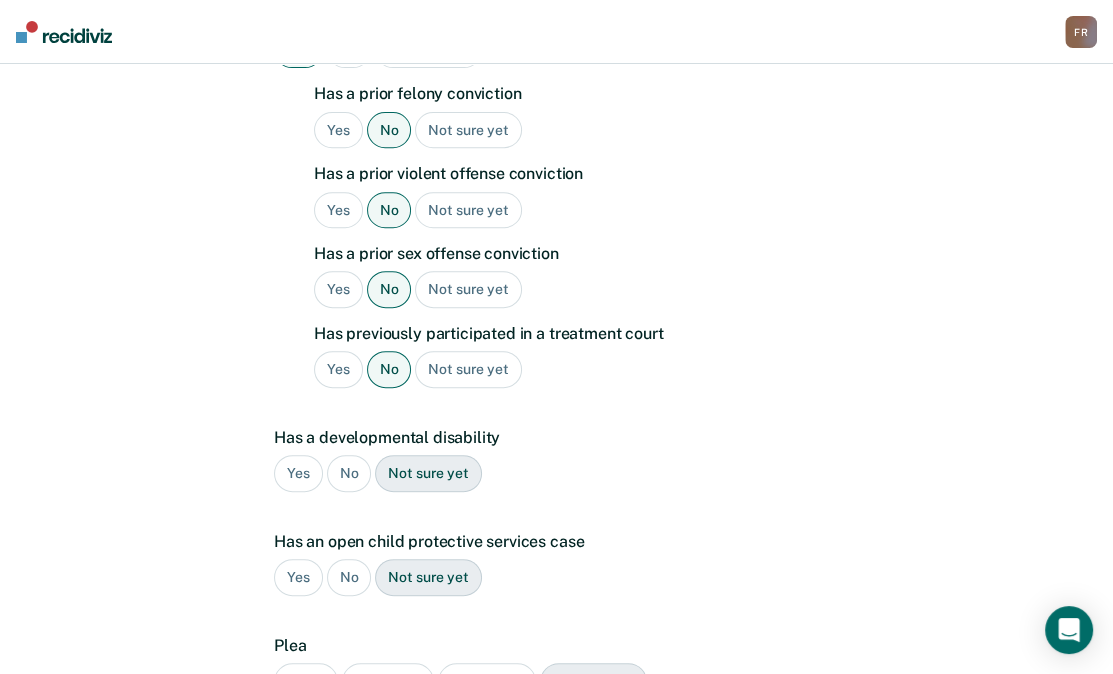 scroll, scrollTop: 604, scrollLeft: 0, axis: vertical 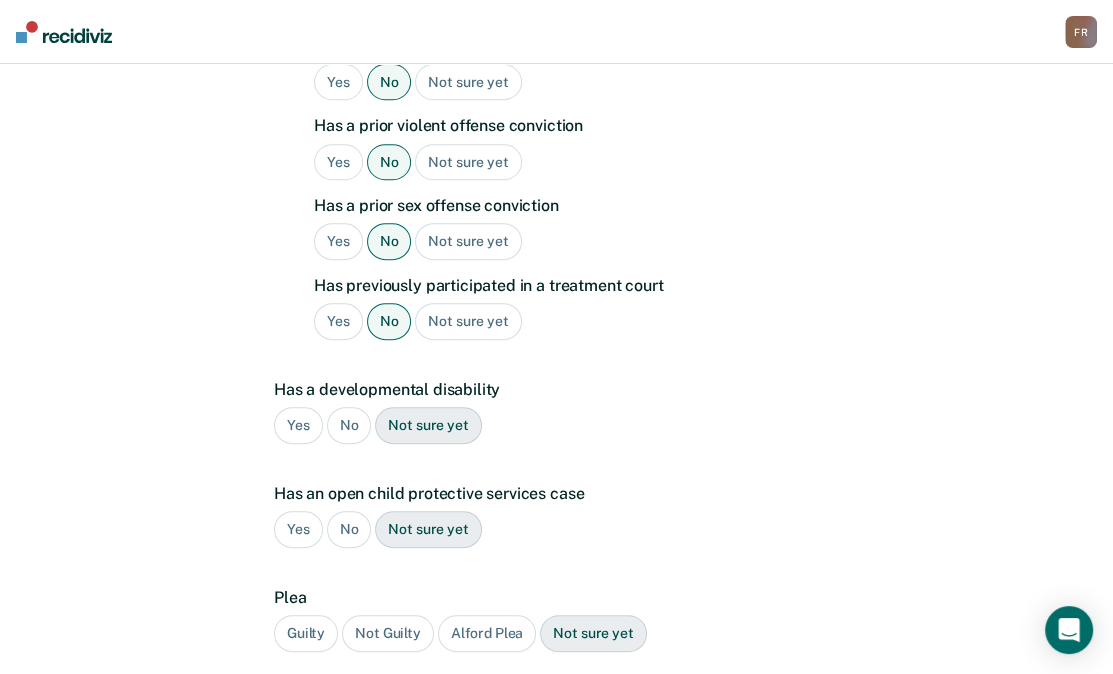 click on "No" at bounding box center [349, 425] 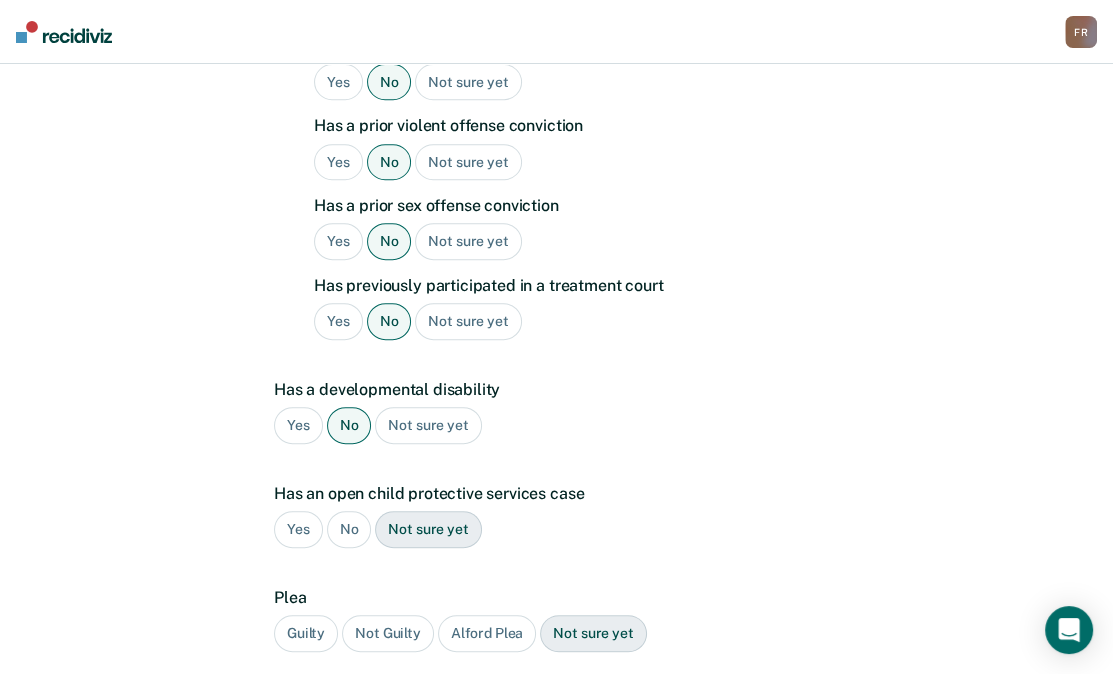 click on "No" at bounding box center (349, 529) 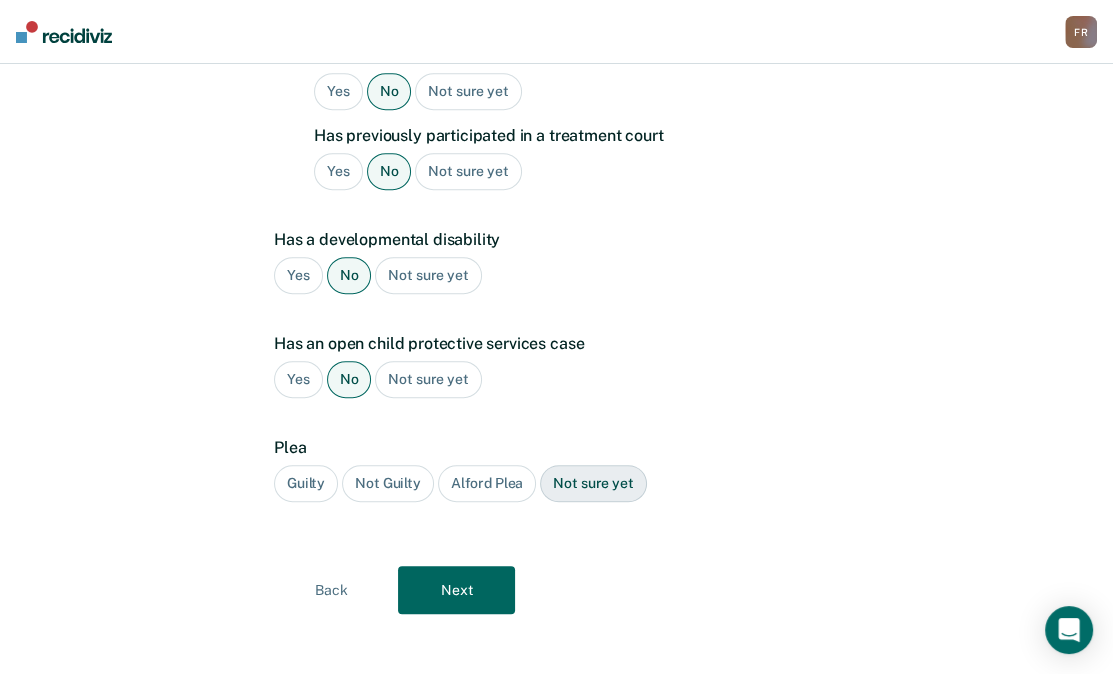 scroll, scrollTop: 763, scrollLeft: 0, axis: vertical 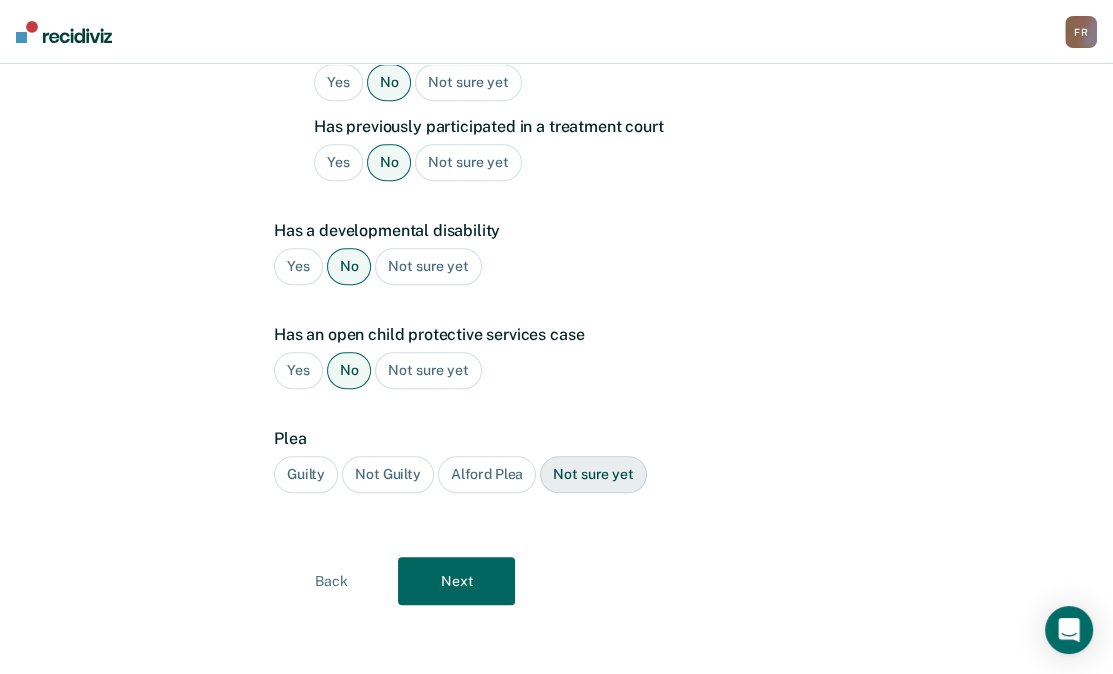 click on "Guilty" at bounding box center [306, 474] 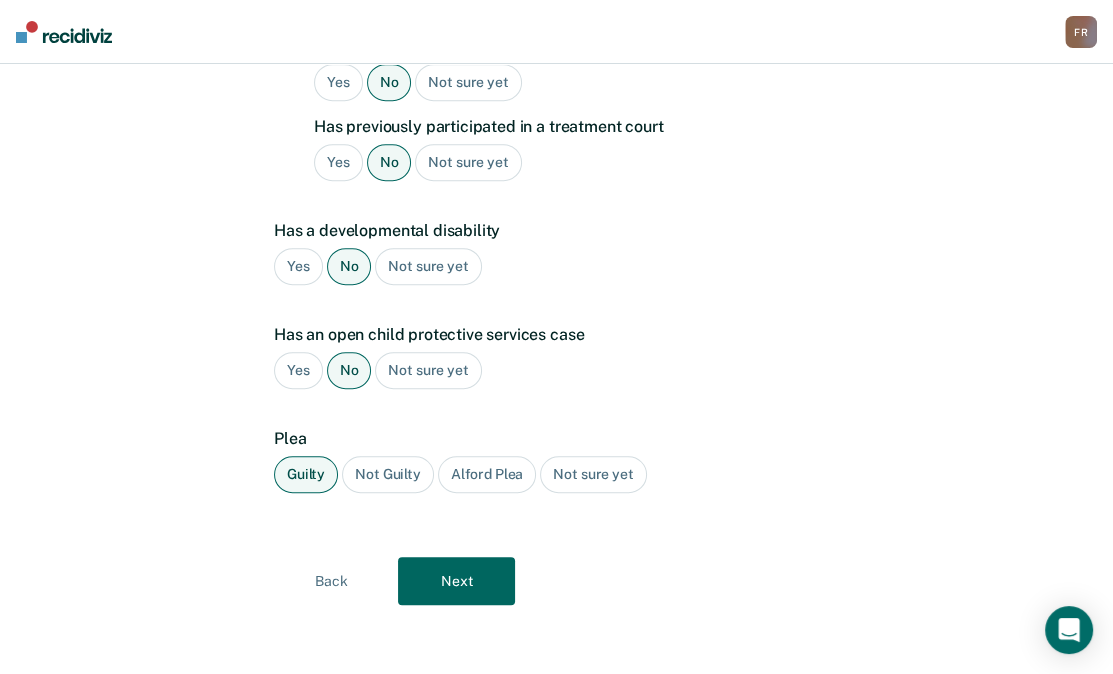 click on "Next" at bounding box center (456, 581) 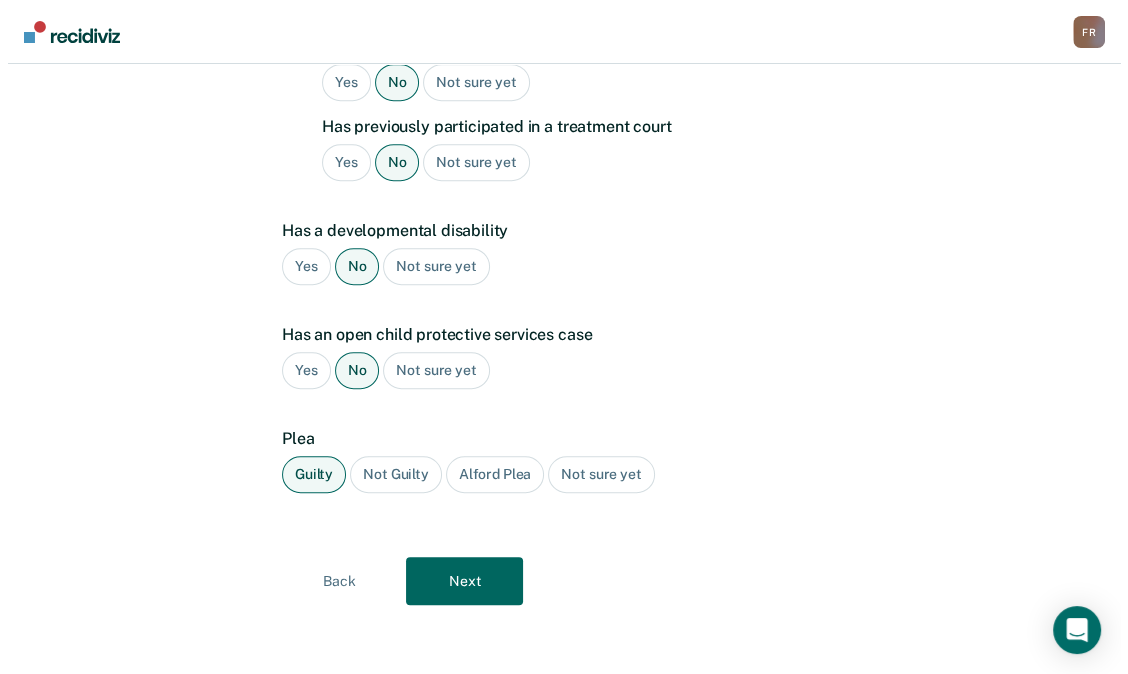 scroll, scrollTop: 0, scrollLeft: 0, axis: both 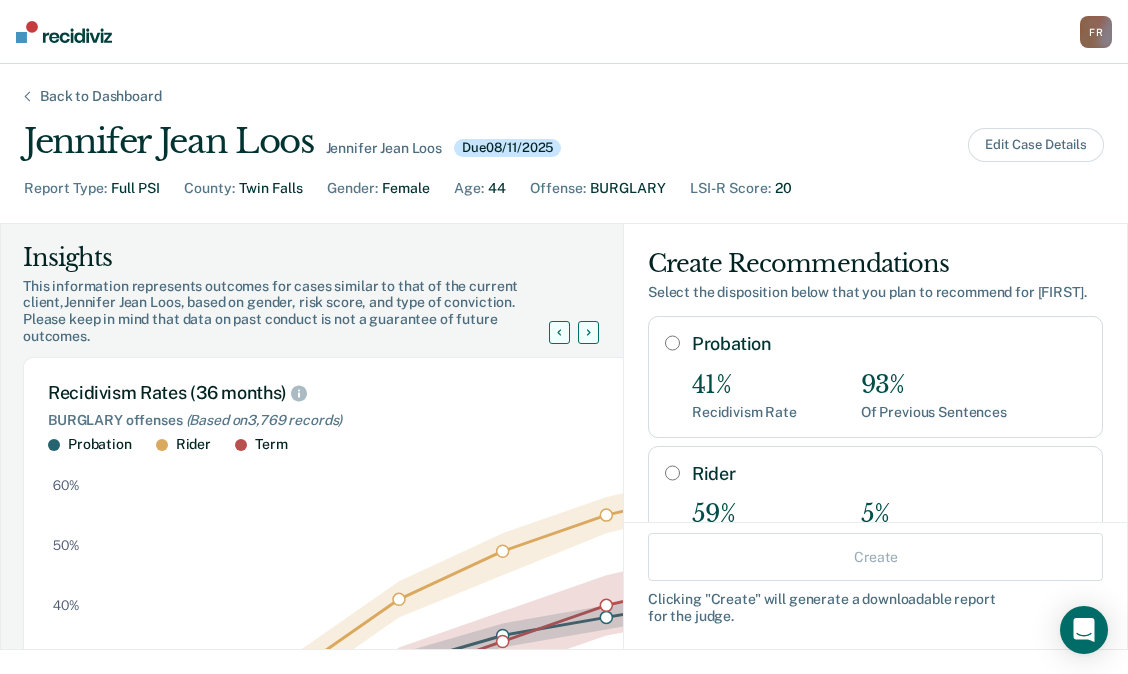 click on "Probation   41% Recidivism Rate 93% Of Previous Sentences" at bounding box center [875, 376] 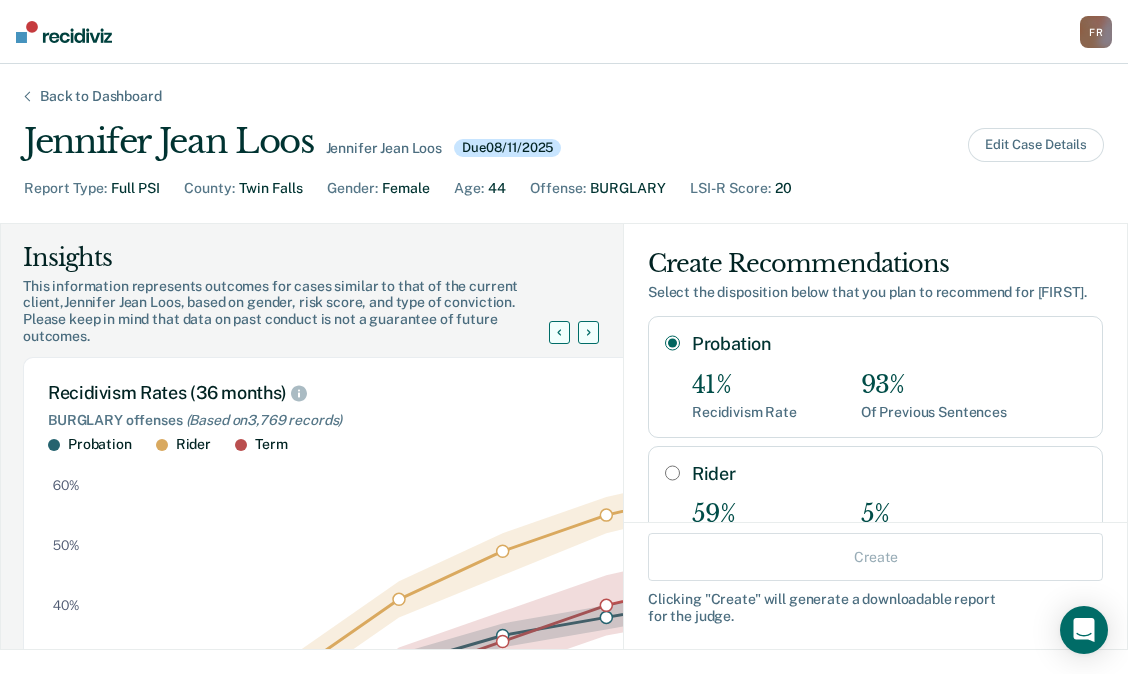 radio on "true" 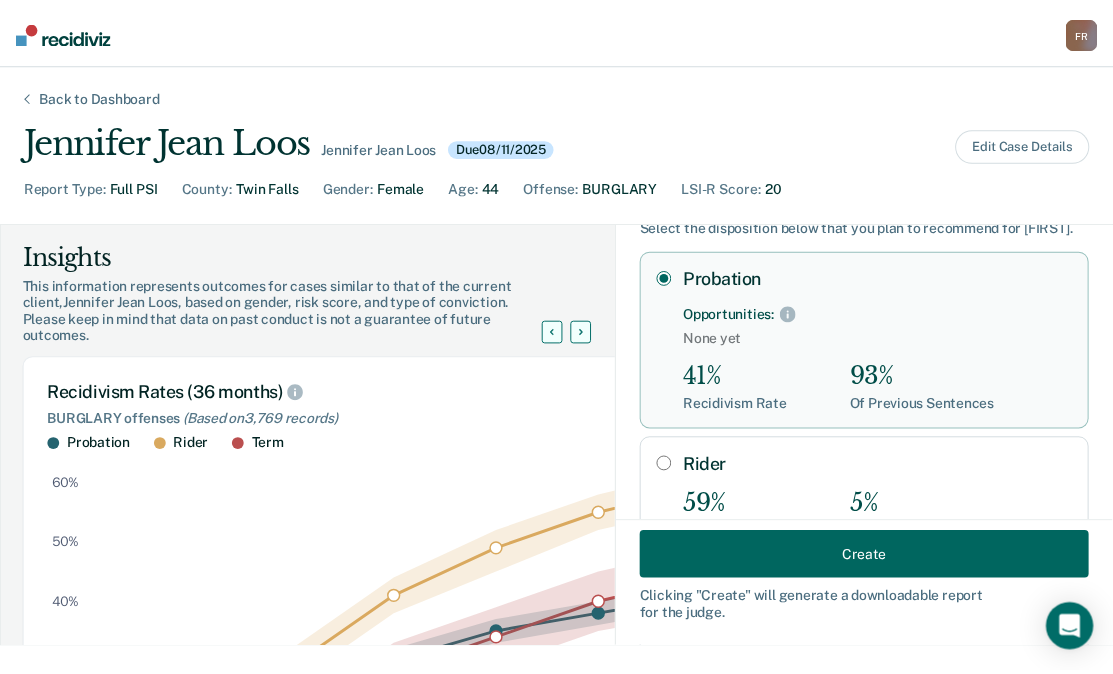 scroll, scrollTop: 100, scrollLeft: 0, axis: vertical 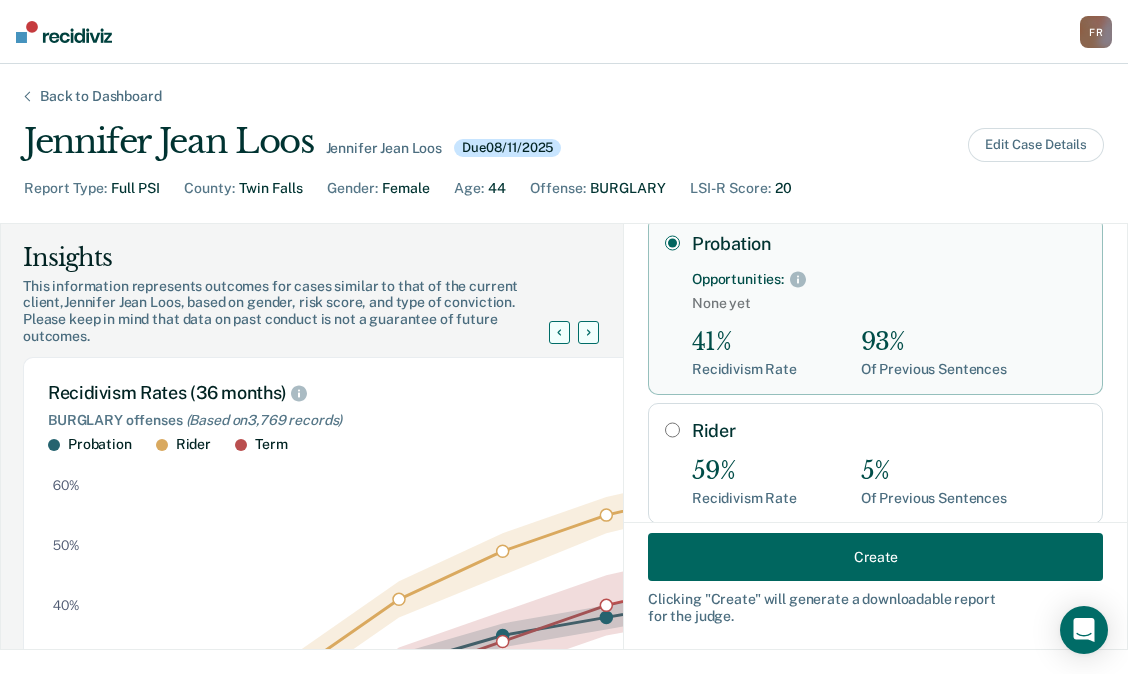 click on "Create" at bounding box center [875, 557] 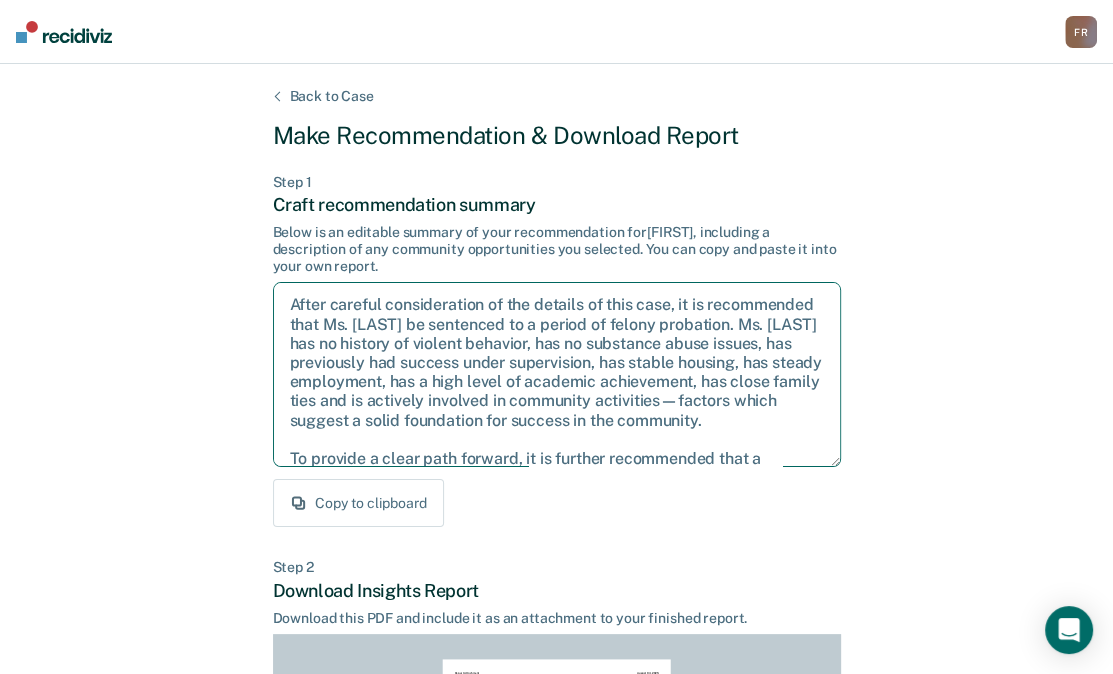 drag, startPoint x: 505, startPoint y: 437, endPoint x: 294, endPoint y: 294, distance: 254.89214 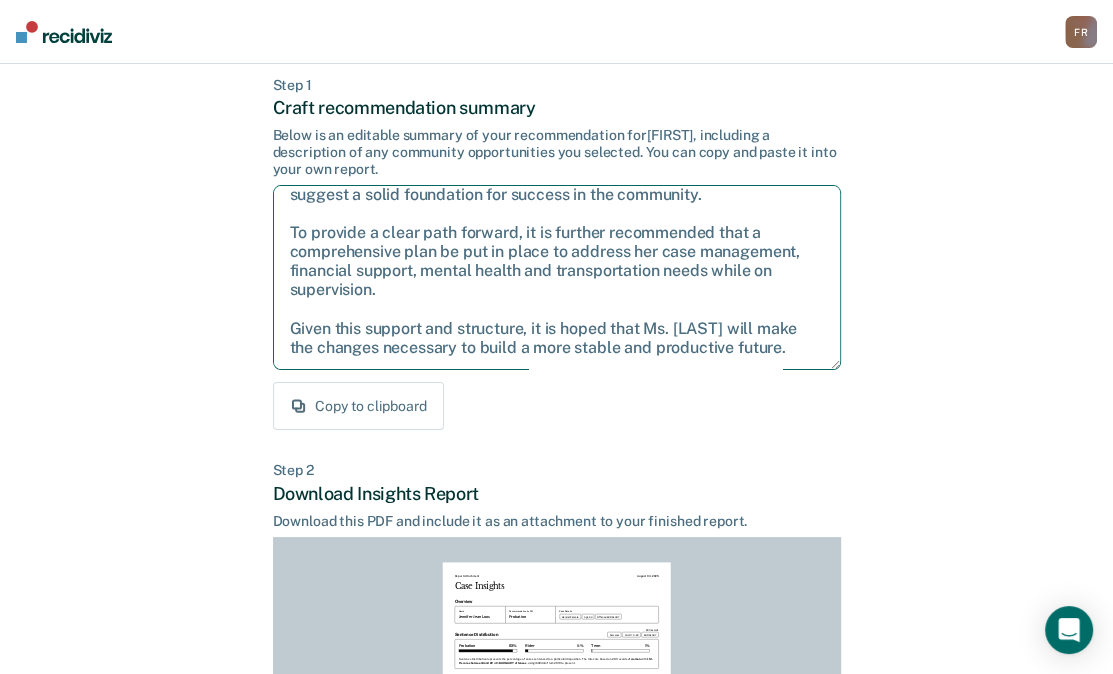 scroll, scrollTop: 200, scrollLeft: 0, axis: vertical 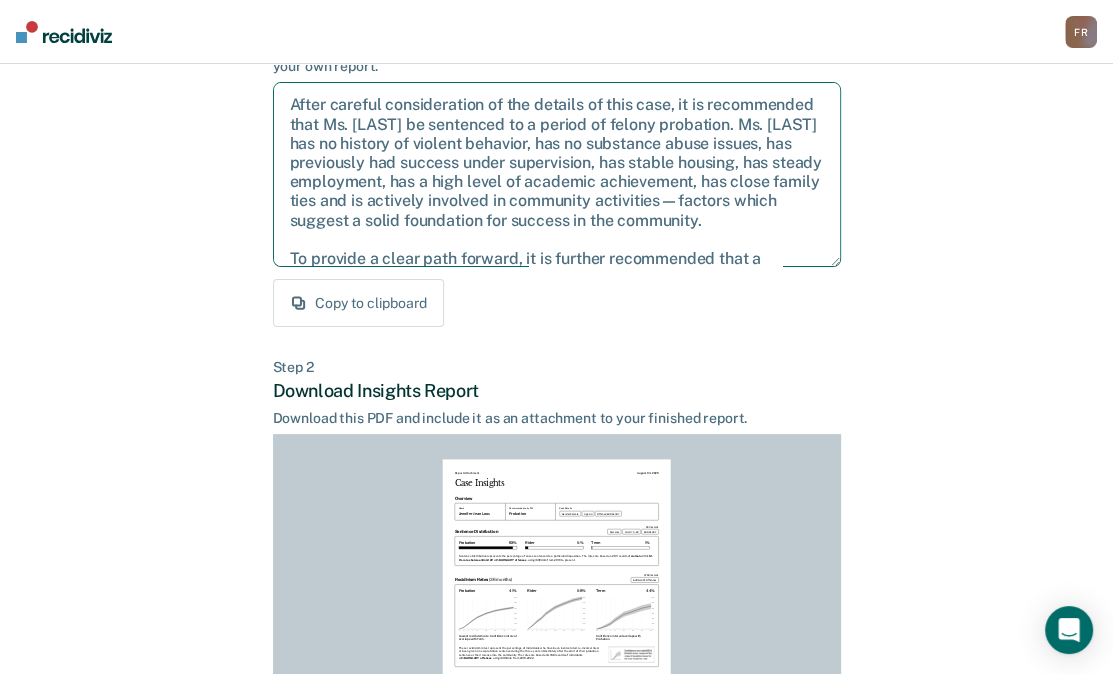 drag, startPoint x: 788, startPoint y: 244, endPoint x: 140, endPoint y: 57, distance: 674.44275 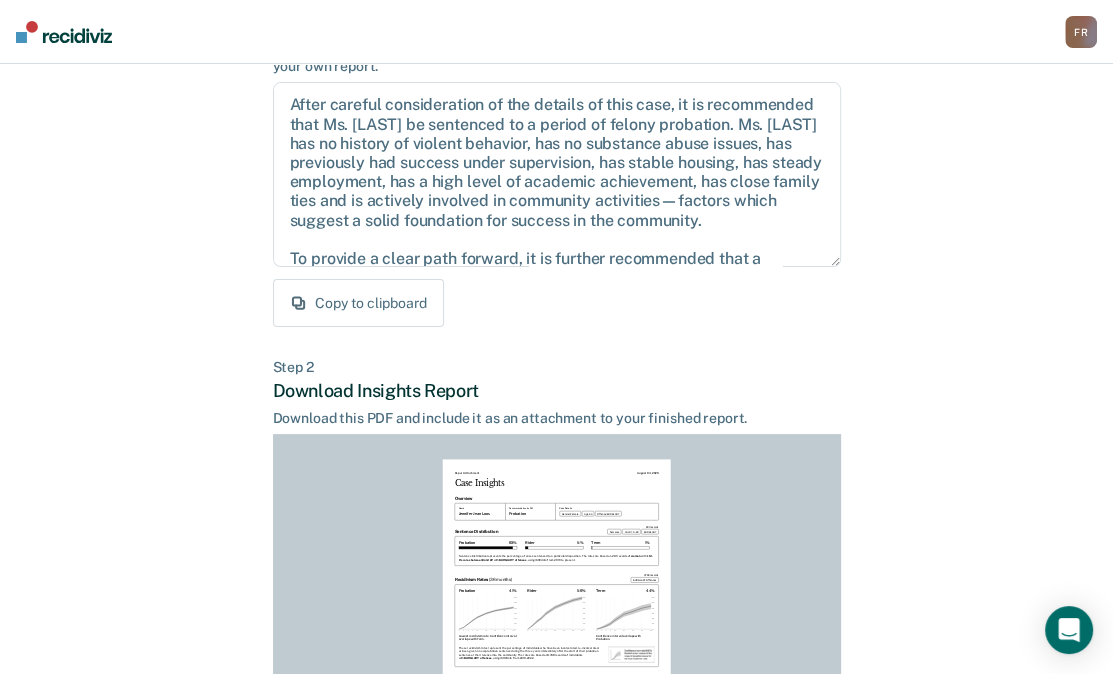 click on "Step 2 Download Insights Report Download this PDF and include it as an attachment to your finished report. Report Attachment August 04, 2025 Case Insights Overview Name Jennifer Jean Loos Recommendation by PSI Probation Case Details Gender:  female Age:  44 Offense:  BURGLARY Sentence Distribution 291   records Females LSI-R = 0-22 BURGLARY Probation 93 % Rider 5 % Term 1 % Sentence Distribution  represents the percentage of cases sentenced to a particular disposition. The rates are based on   291   records  of    women   with   LSI-R scores between  0  and   22   with  BURGLARY offenses , using  IDOC  data from 2010 to present. Recidivism Rates   (36 months) 3,769   records BURGLARY offenses Probation 41 % :where(.plot-d6a7b5) {
--plot-background: white;
display: block;
height: auto;
height: intrinsic;
max-width: 100%;
}
:where(.plot-d6a7b5 text),
:where(.plot-d6a7b5 tspan) {
white-space: pre;
} 0 3 6 9 12 18 24 30 36 0% 10% 20% 30% 40% 50% 60% Rider 59 % 0 3 6 9 12 18 24 30 36 0% 10% 20% 30% 40%" at bounding box center (557, 597) 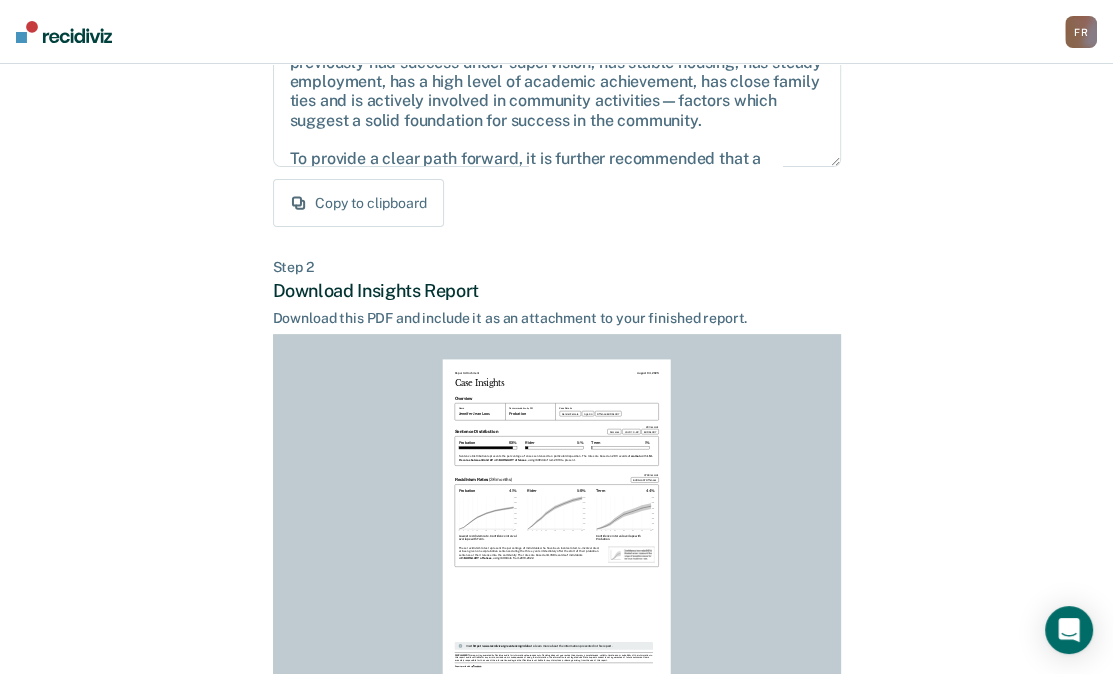scroll, scrollTop: 466, scrollLeft: 0, axis: vertical 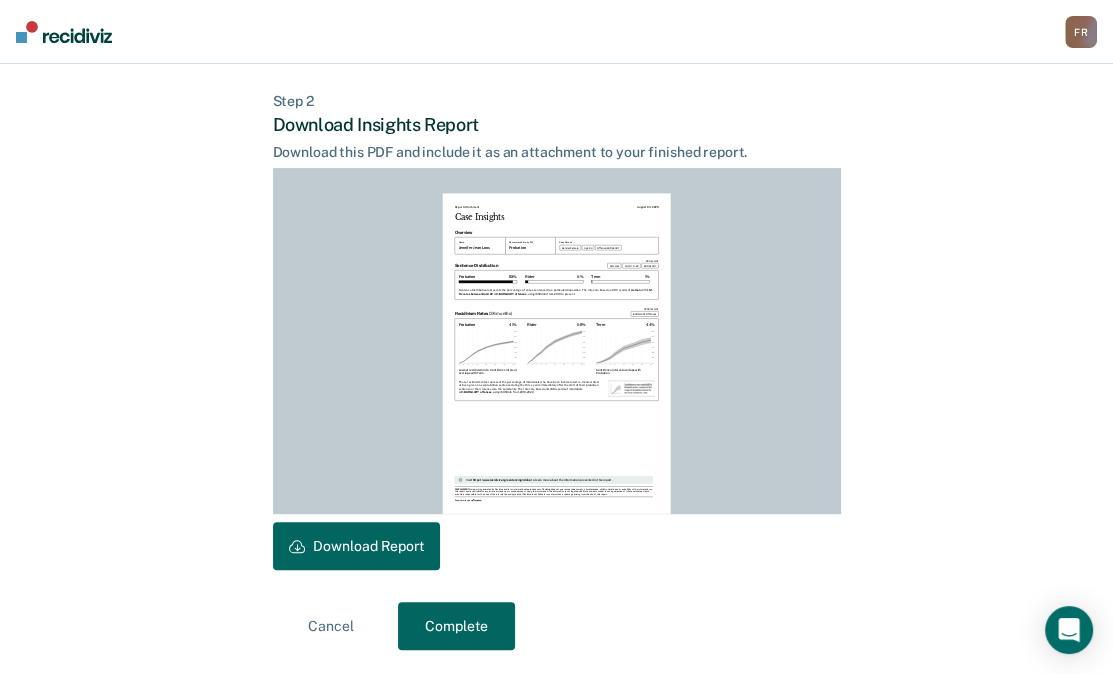 click on "Download Report" at bounding box center [356, 546] 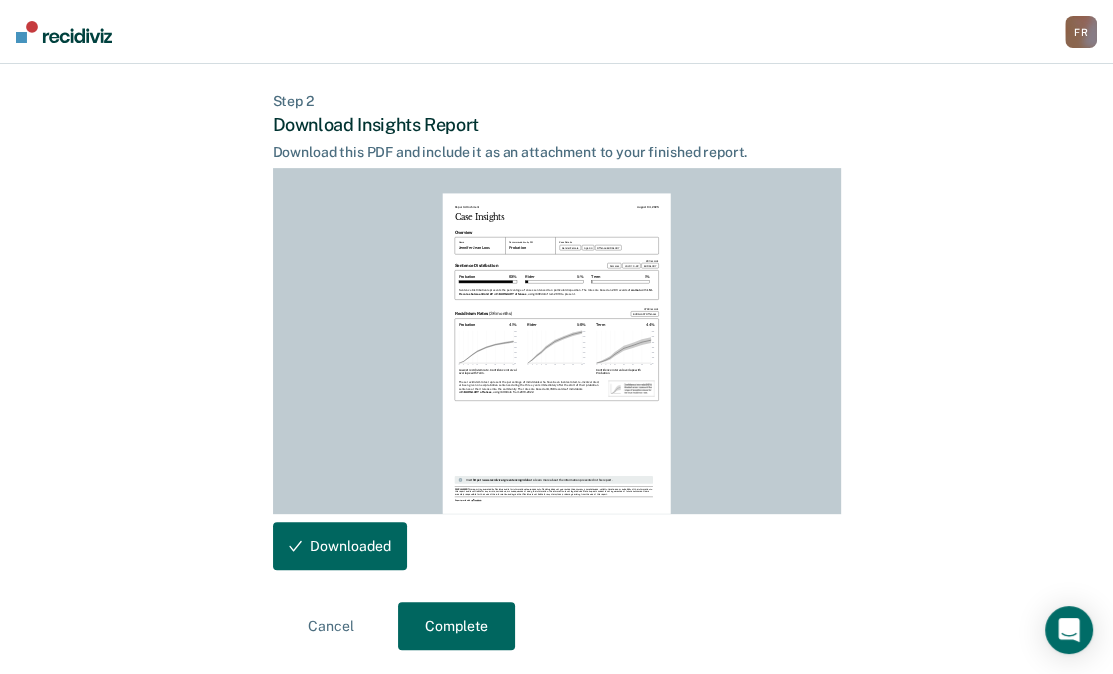 scroll, scrollTop: 0, scrollLeft: 0, axis: both 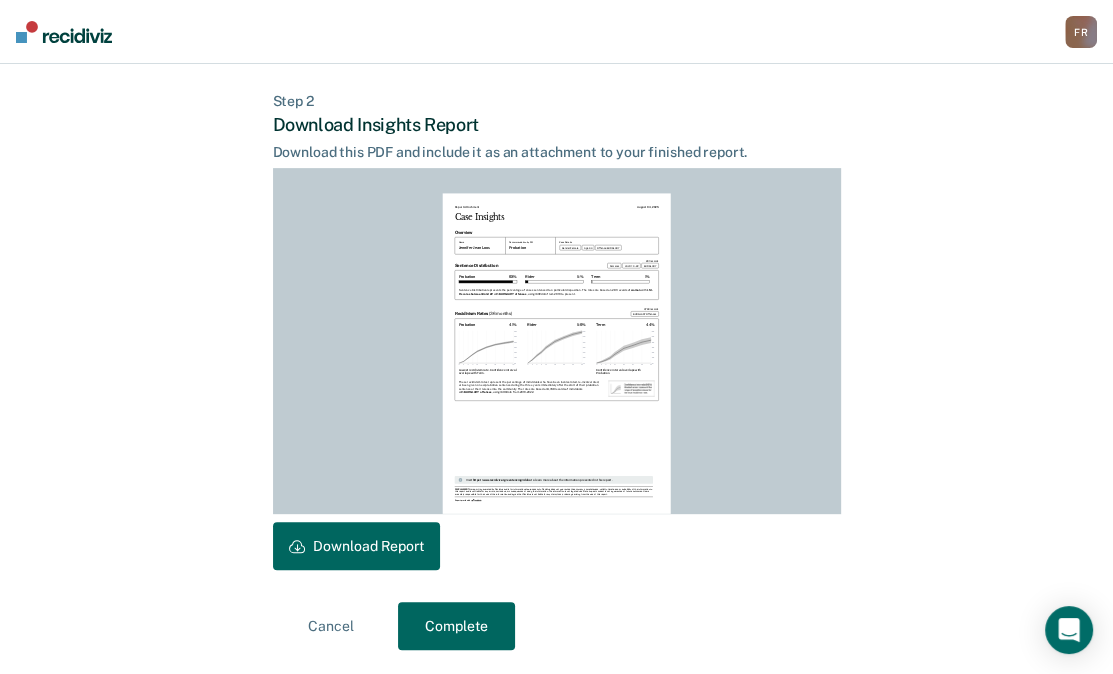 click on "Complete" at bounding box center [456, 626] 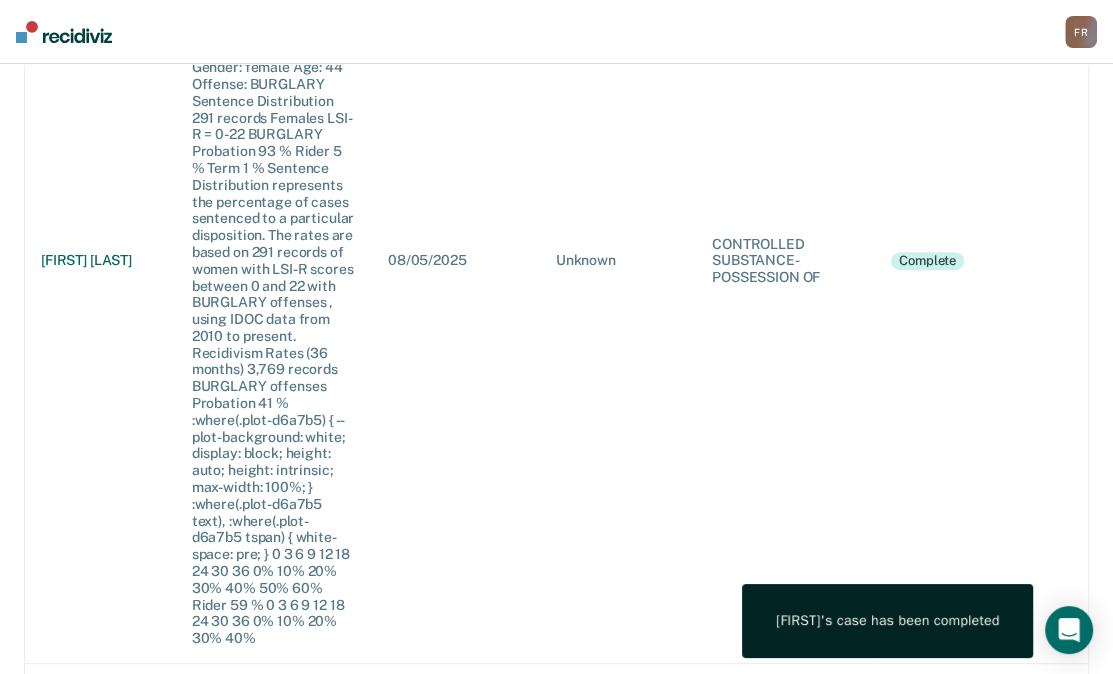 scroll, scrollTop: 0, scrollLeft: 0, axis: both 